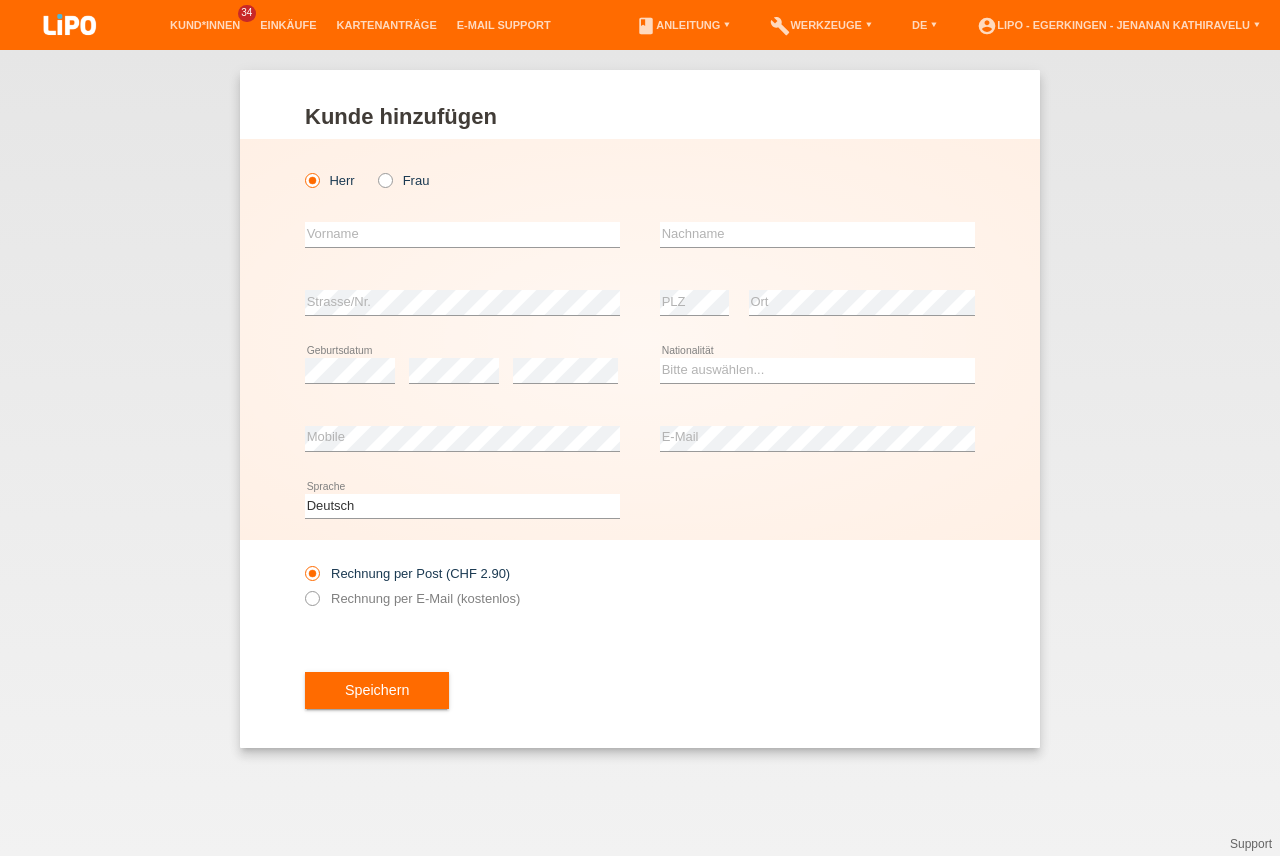 scroll, scrollTop: 0, scrollLeft: 0, axis: both 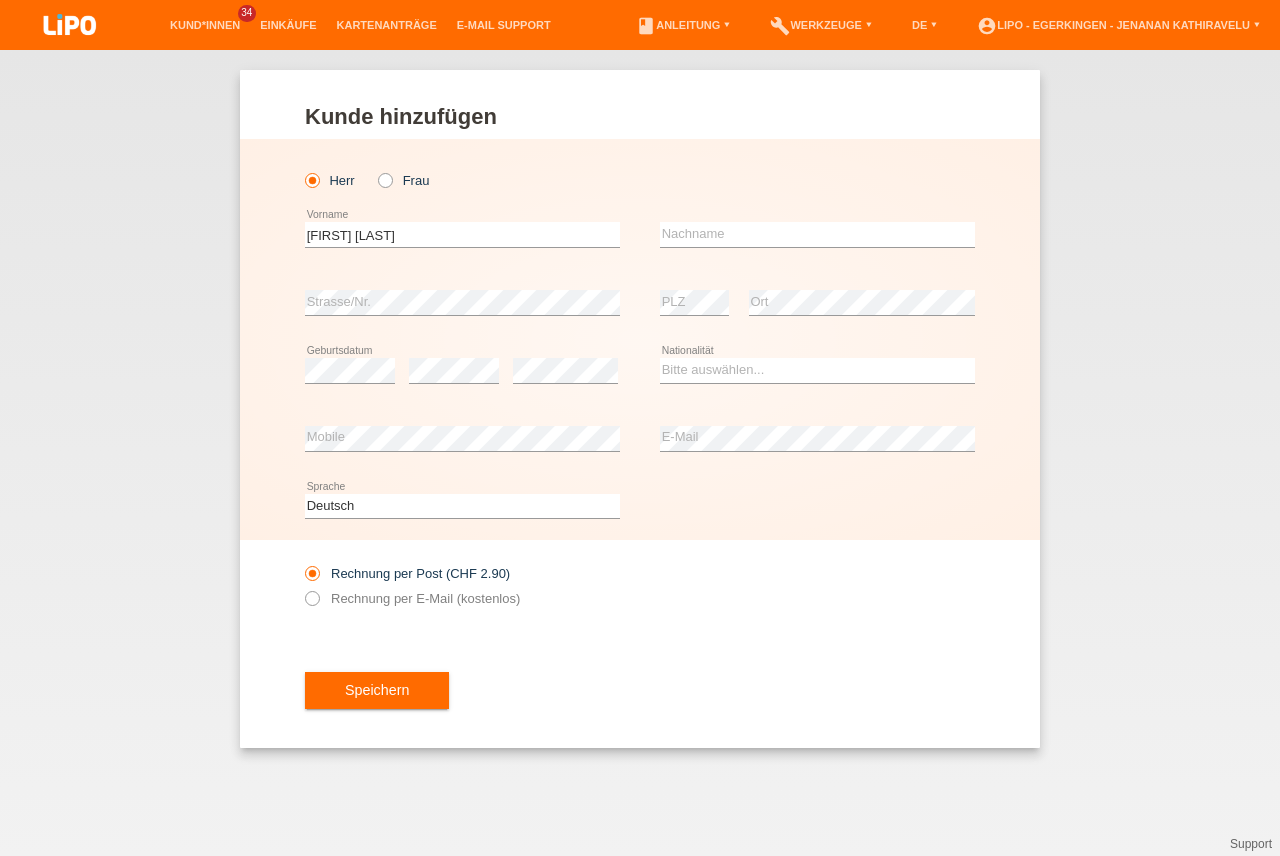 type on "[FIRST] [LAST]" 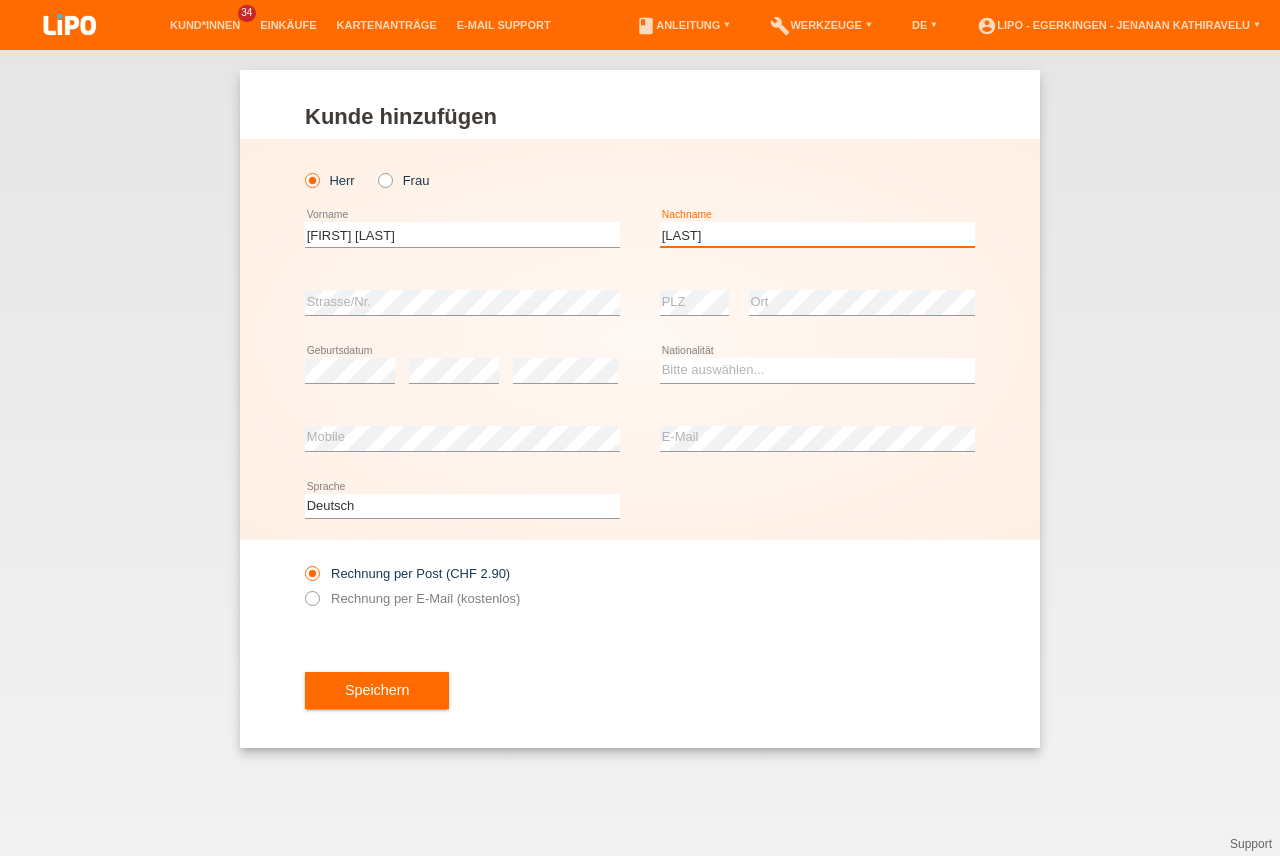 type on "[LAST]" 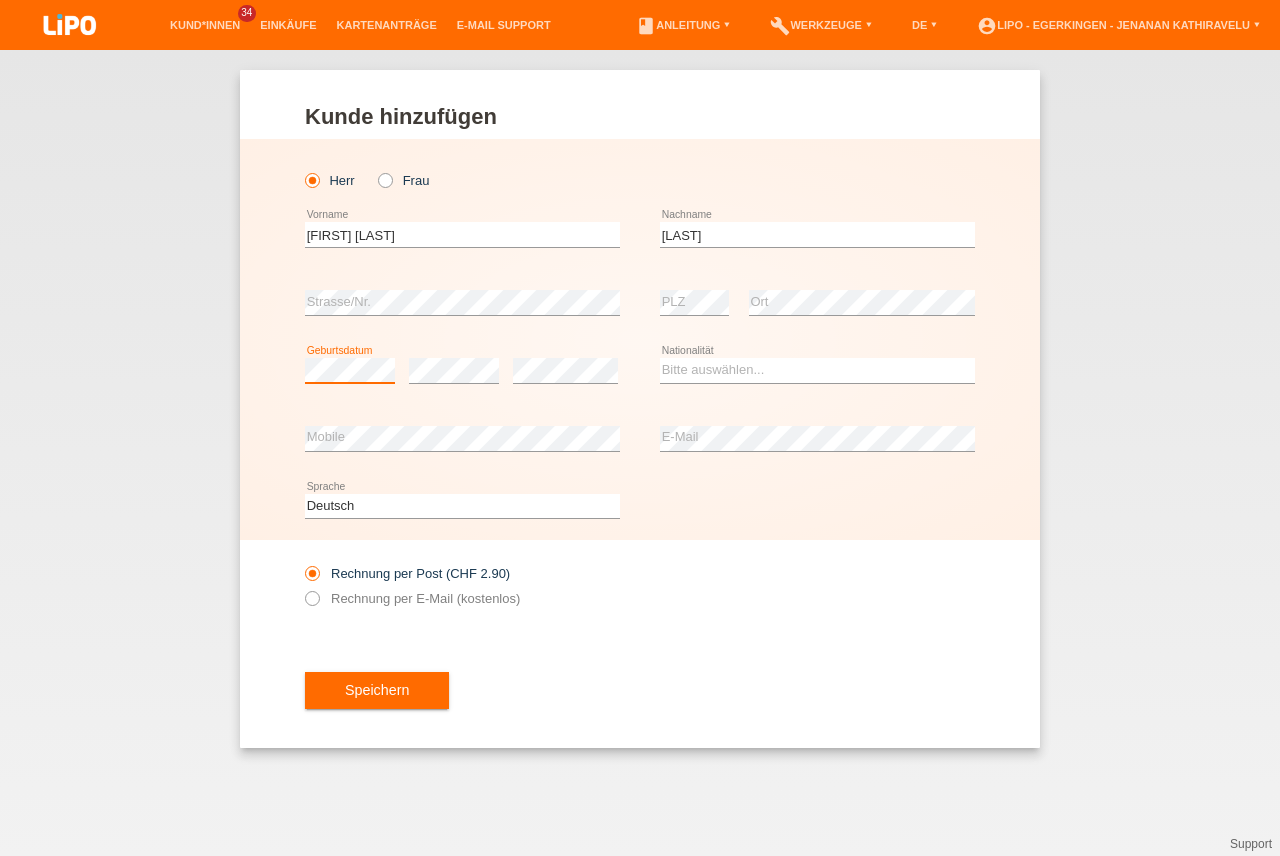 scroll, scrollTop: 0, scrollLeft: 0, axis: both 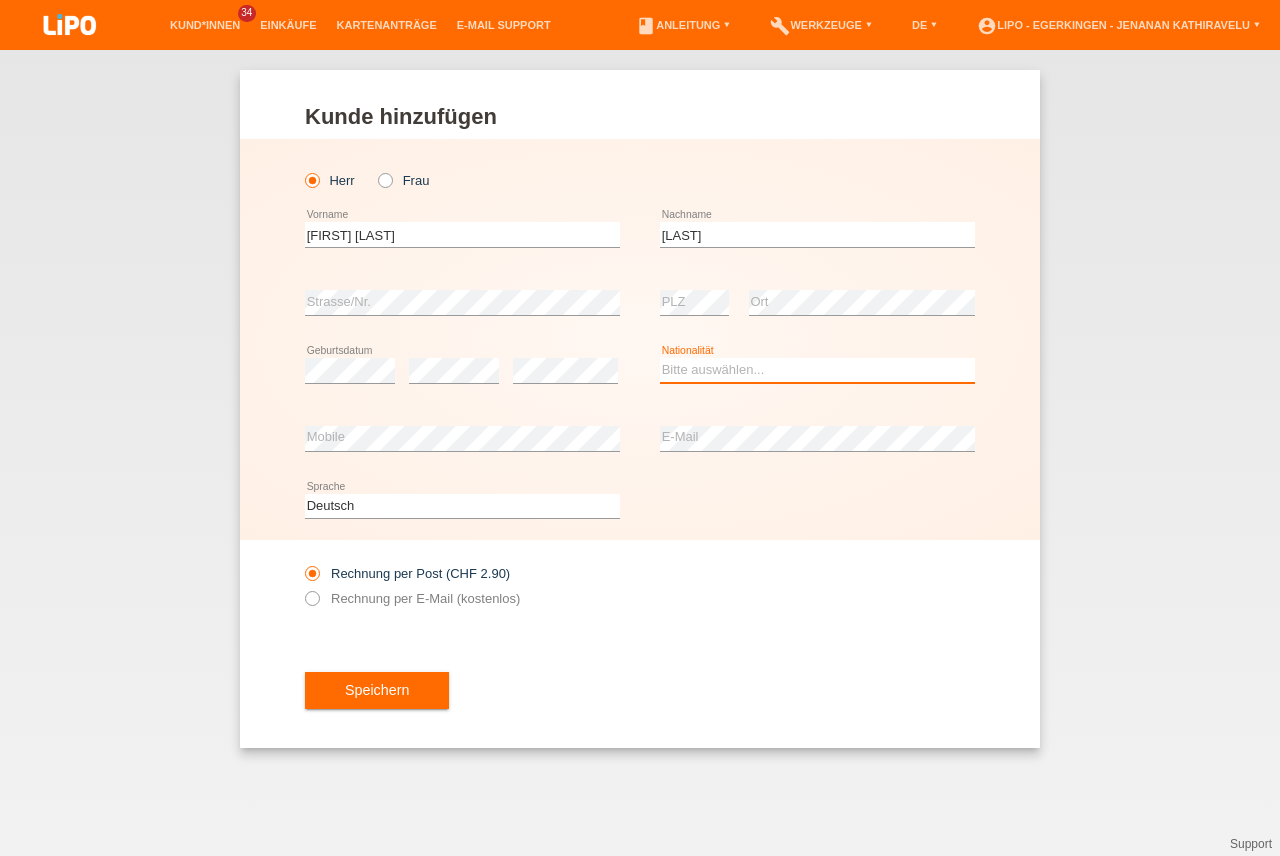 click on "Bitte auswählen...
Schweiz
Deutschland
Liechtenstein
Österreich
------------
Afghanistan
Ägypten
Åland
Albanien
Algerien" at bounding box center (817, 370) 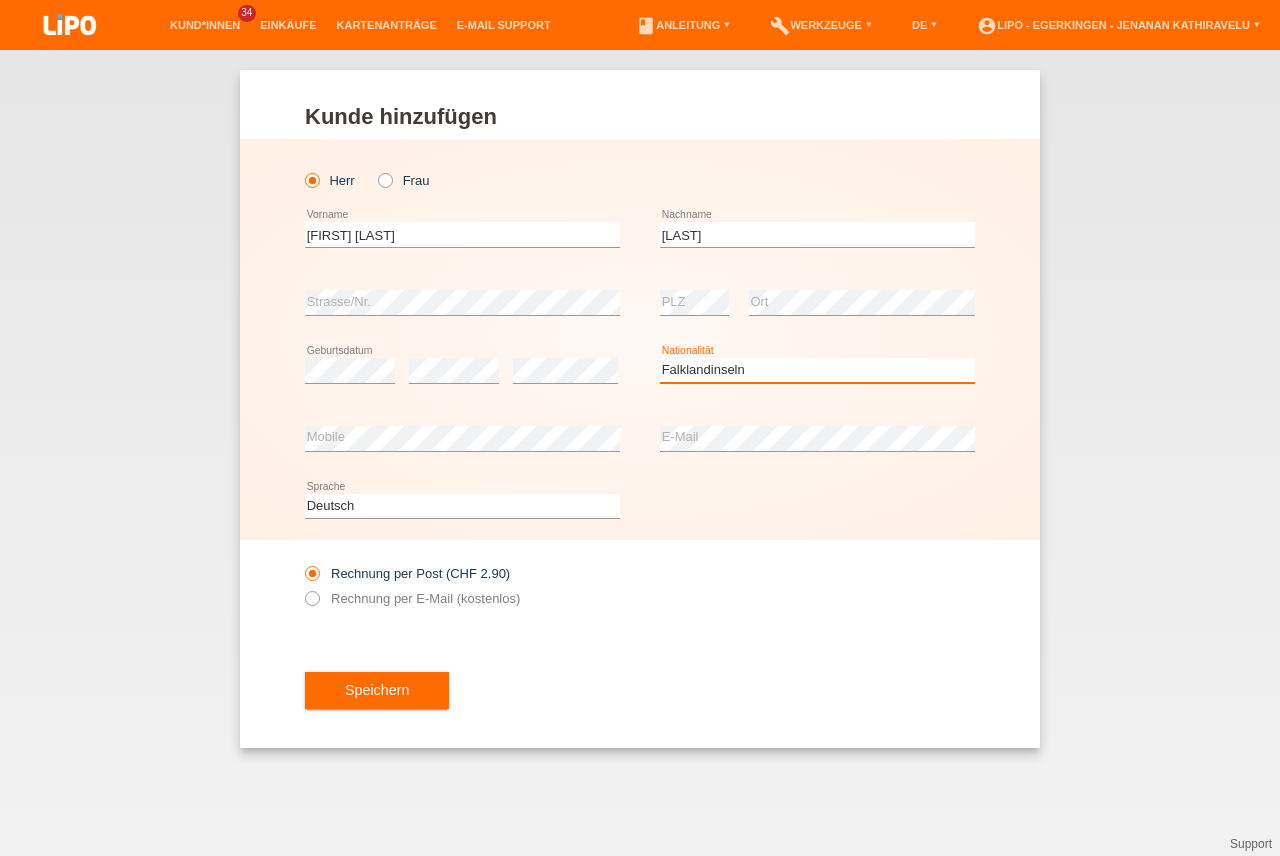scroll, scrollTop: 0, scrollLeft: 0, axis: both 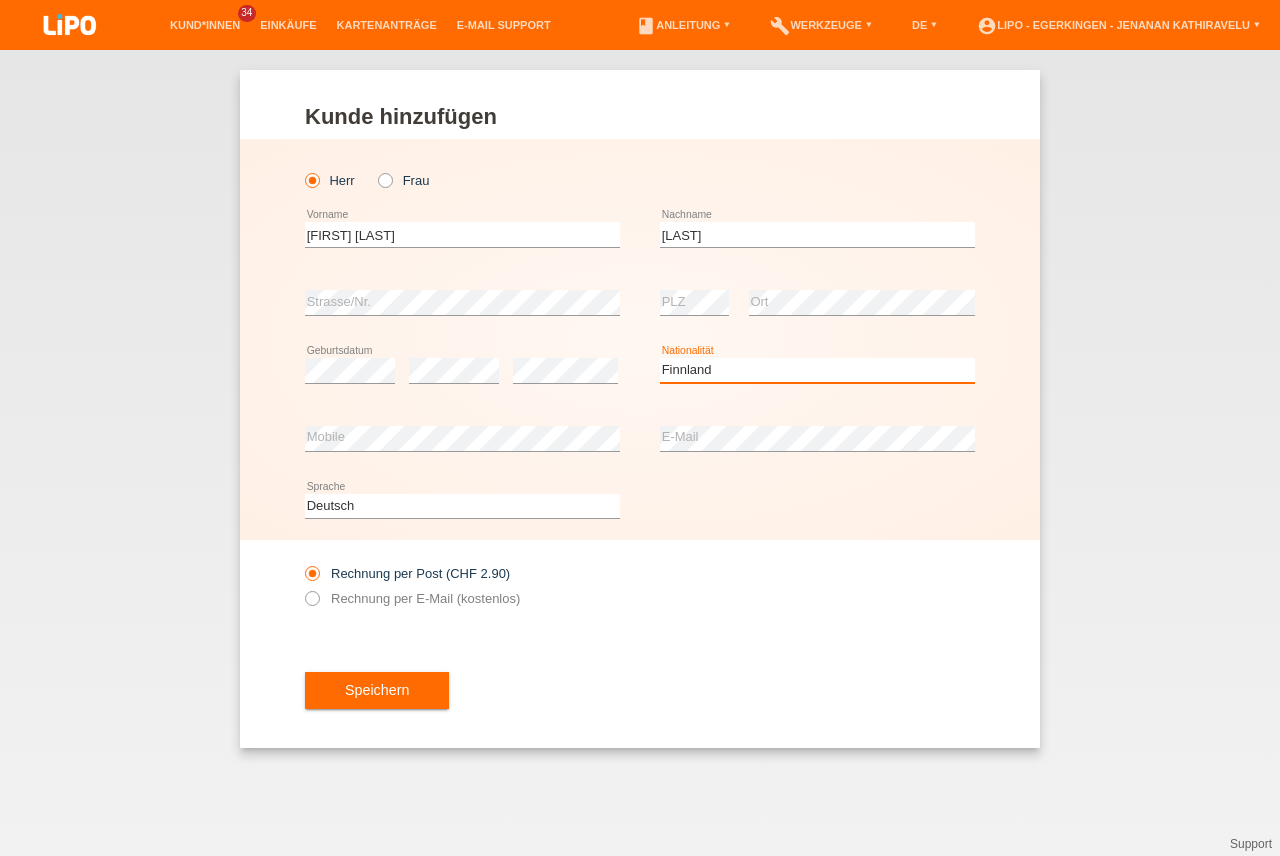 click on "Finnland" at bounding box center (0, 0) 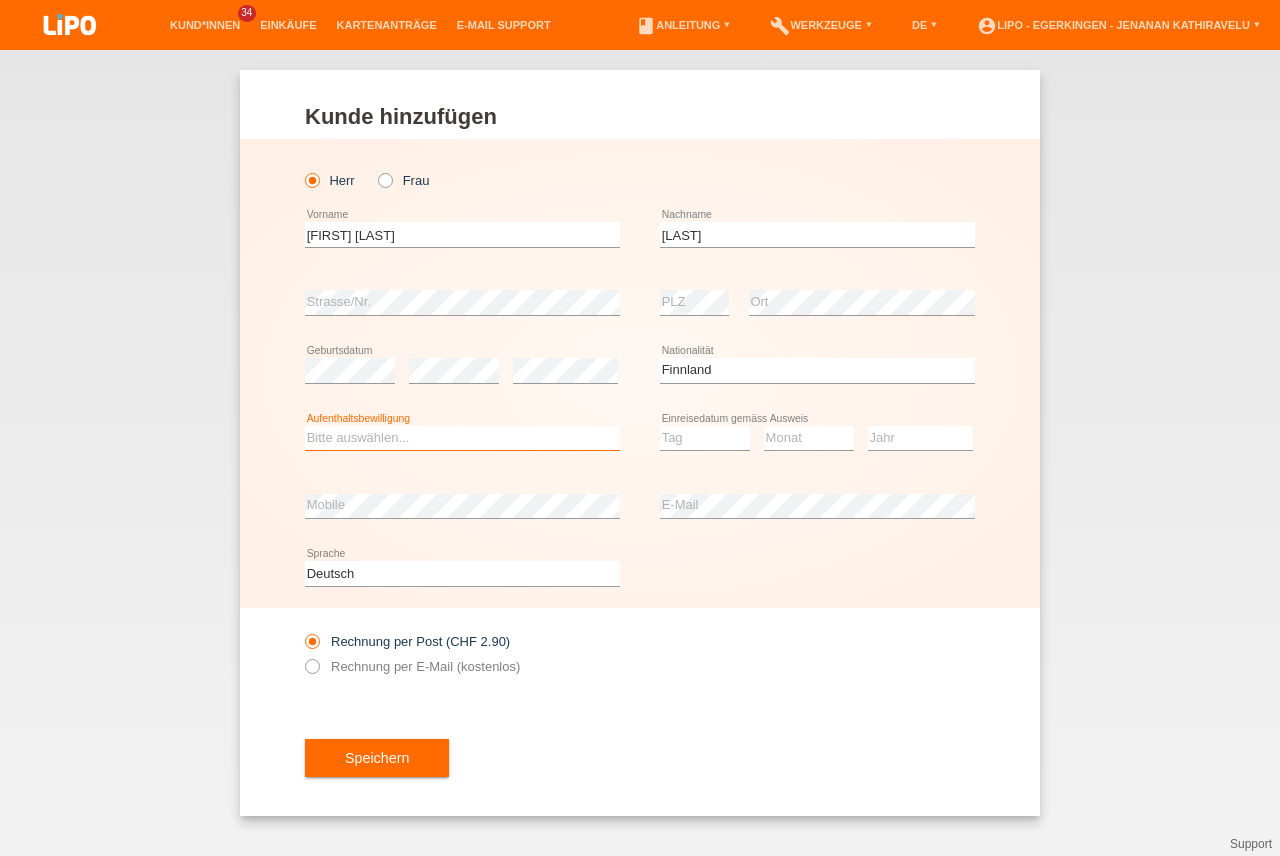 click on "Bitte auswählen...
C
B
B - Flüchtlingsstatus
Andere" at bounding box center [462, 438] 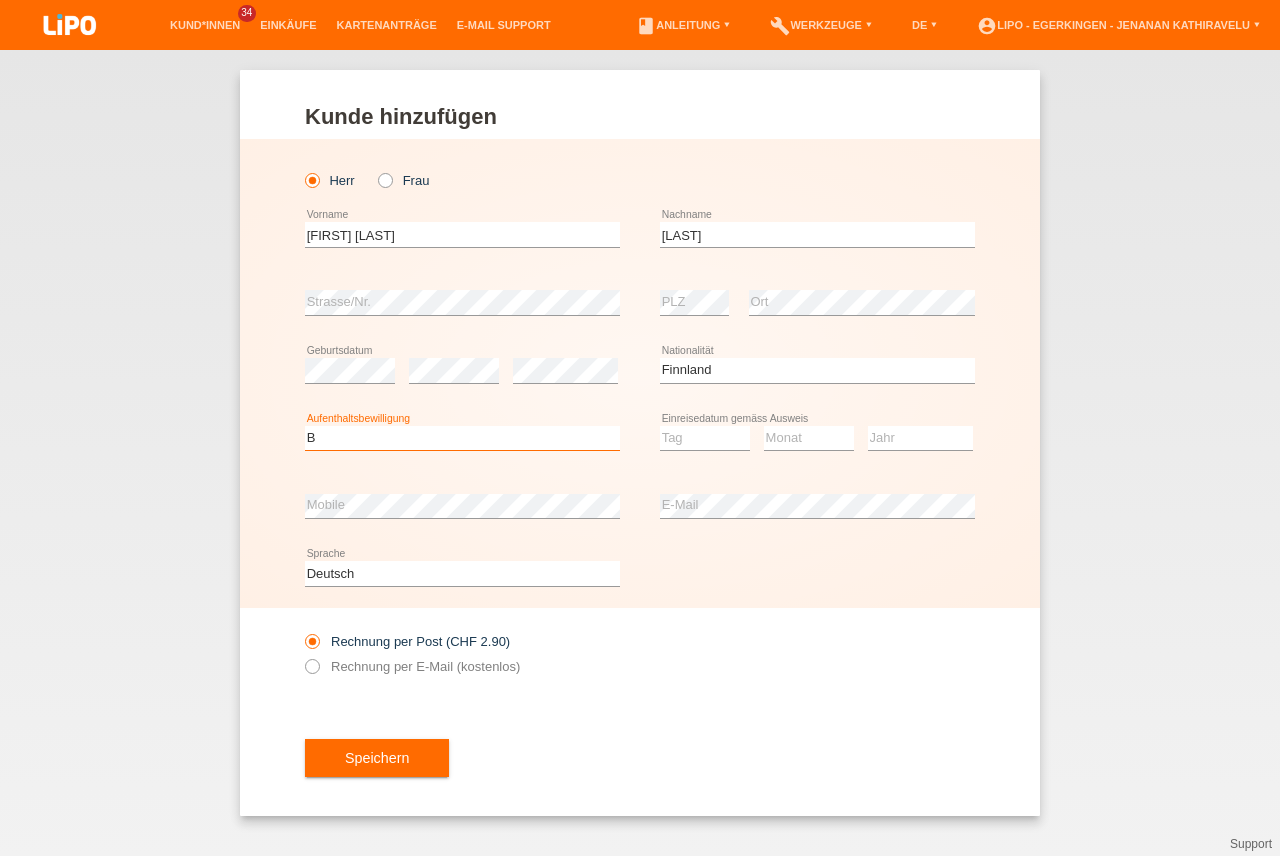 click on "B" at bounding box center (0, 0) 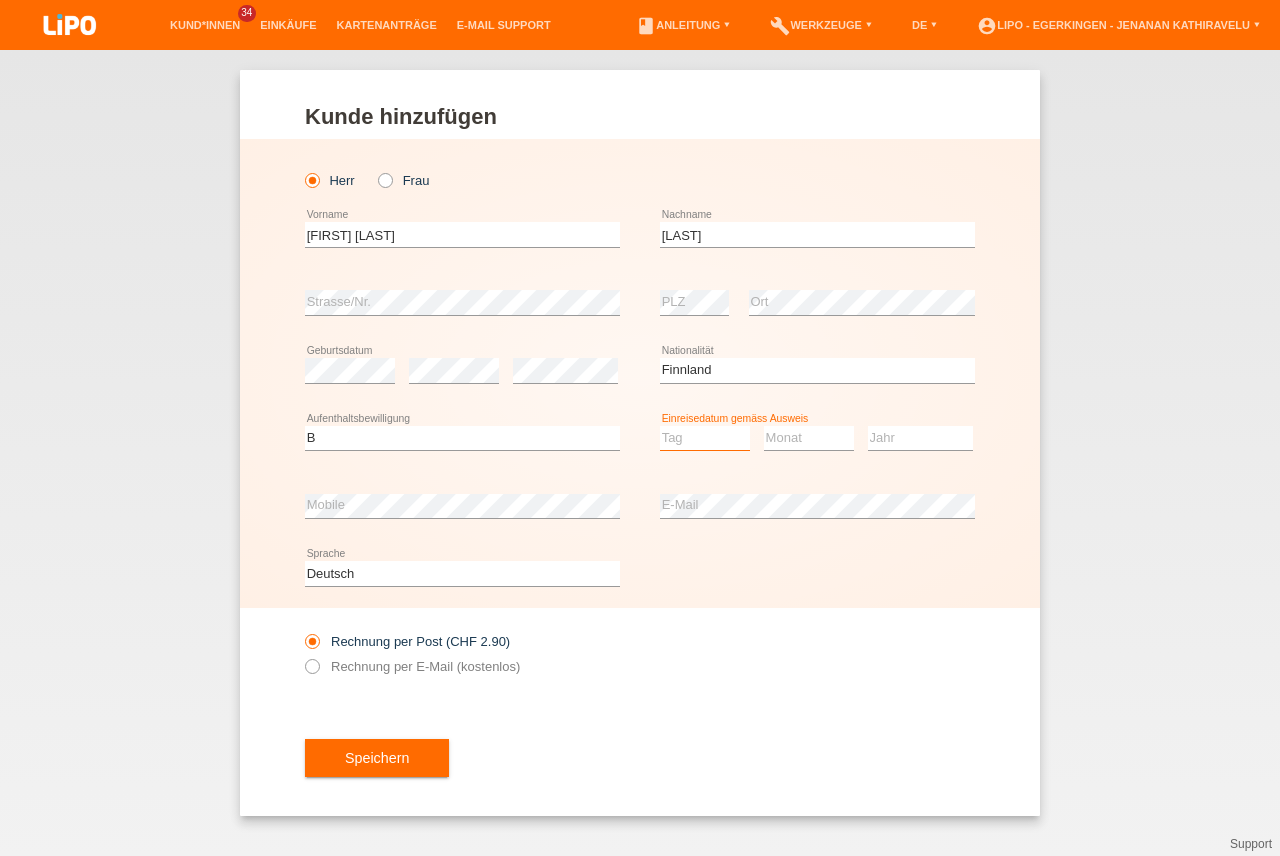 click on "Tag
01
02
03
04
05
06
07
08
09
10 11" at bounding box center [705, 438] 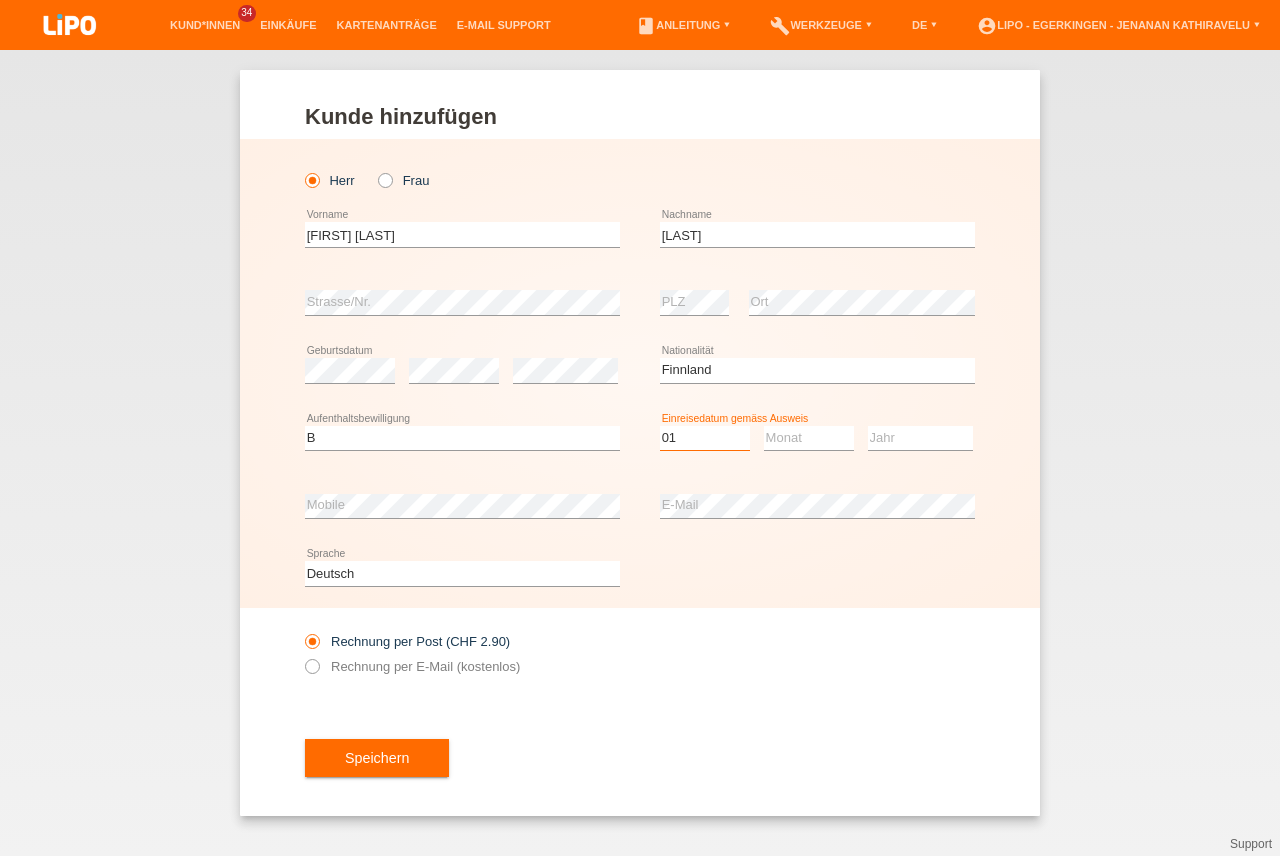 click on "01" at bounding box center (0, 0) 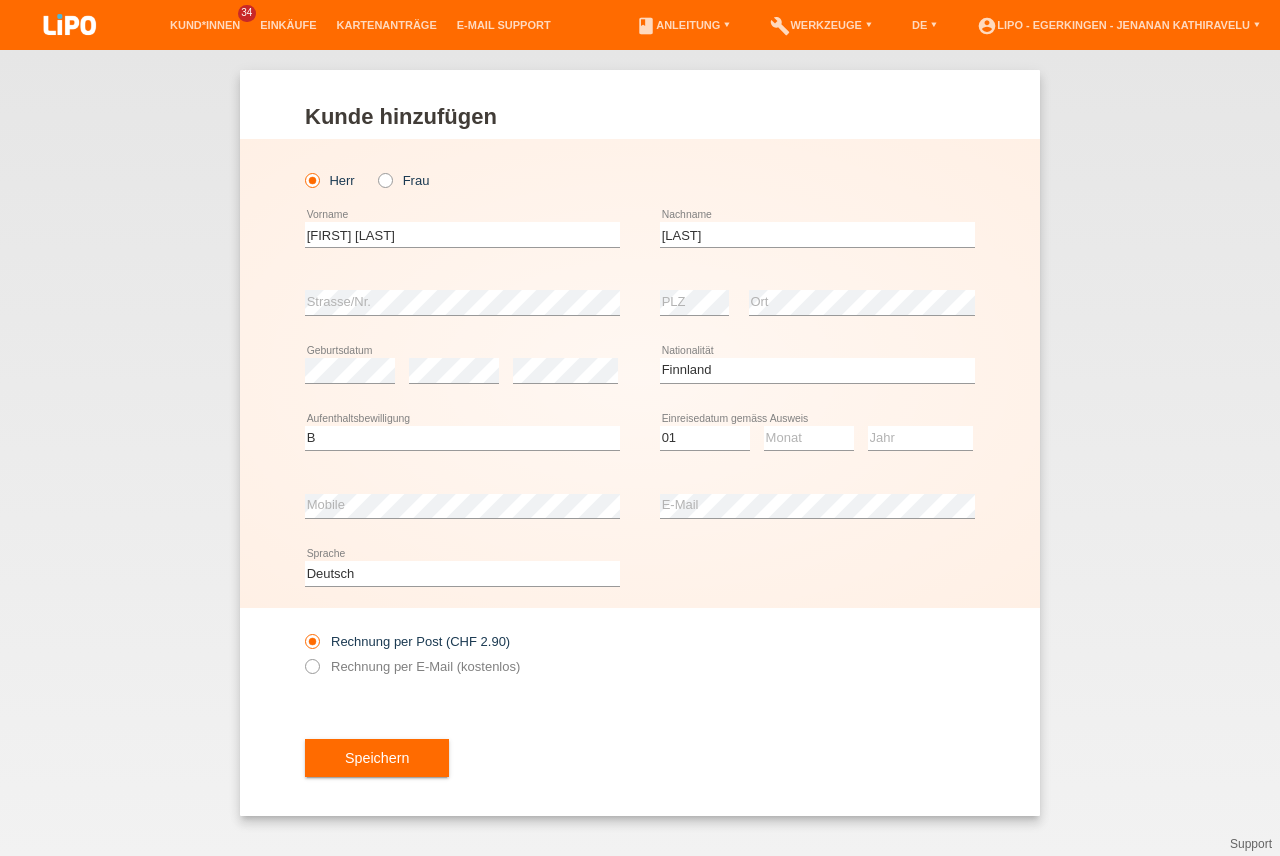 click on "Monat
01
02
03
04
05
06
07
08
09 10 11 12 error" at bounding box center (809, 439) 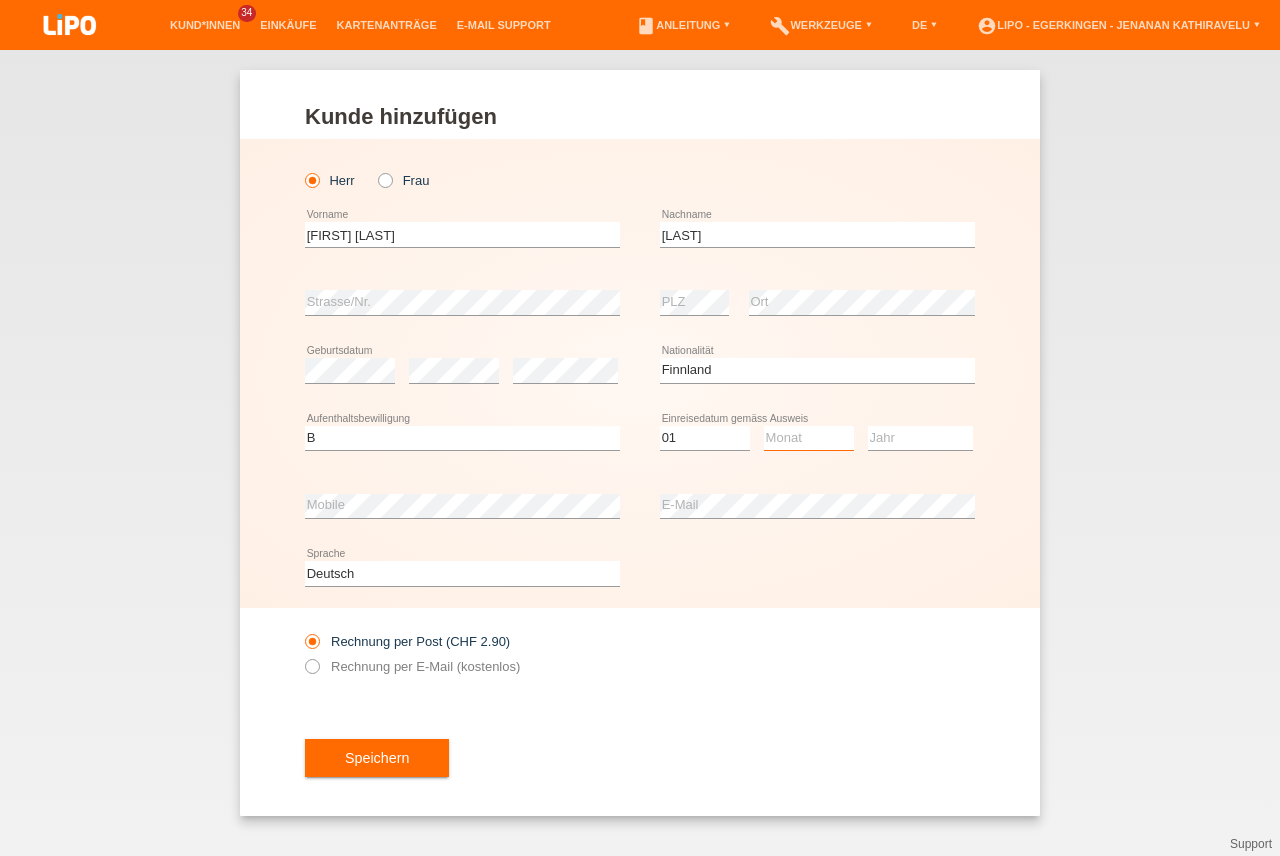 click on "Monat
01
02
03
04
05
06
07
08
09
10 11" at bounding box center (809, 438) 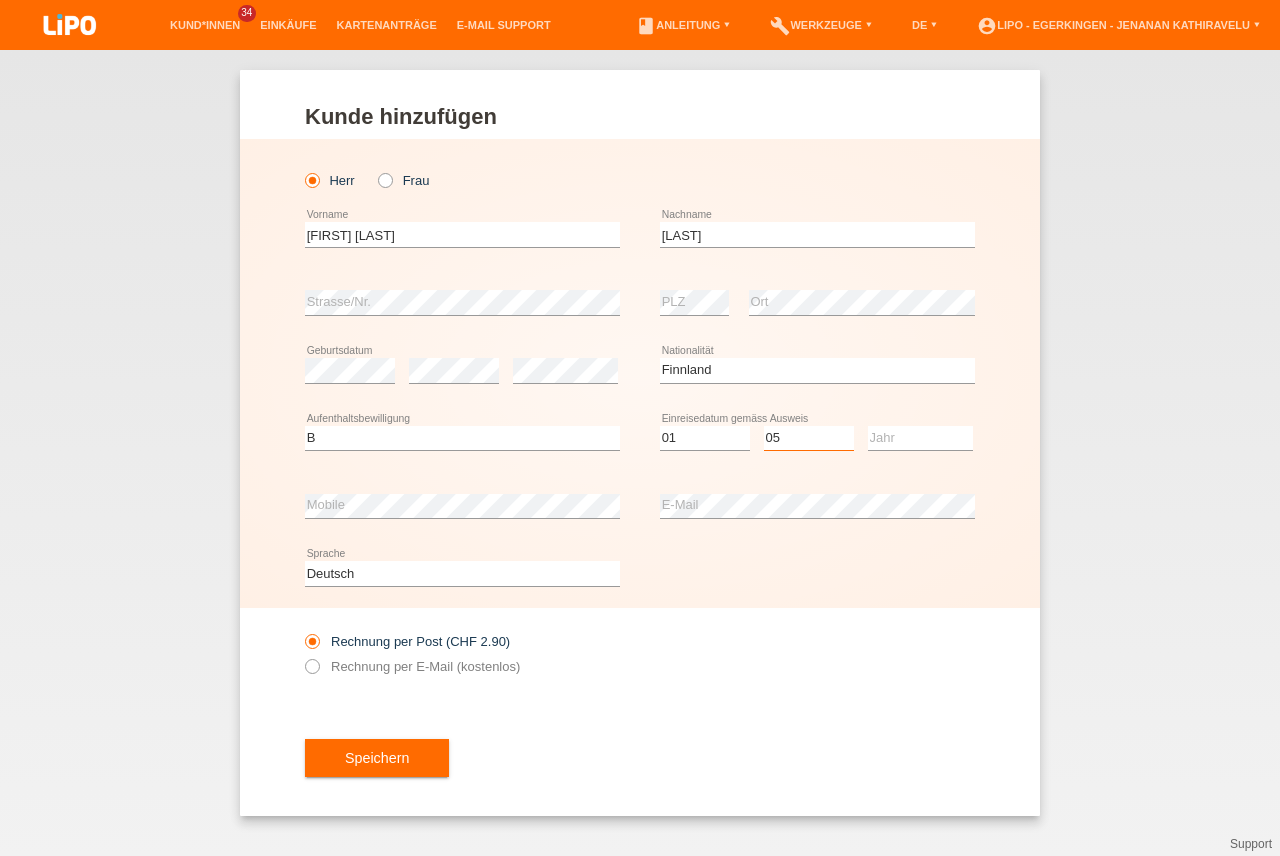 click on "05" at bounding box center [0, 0] 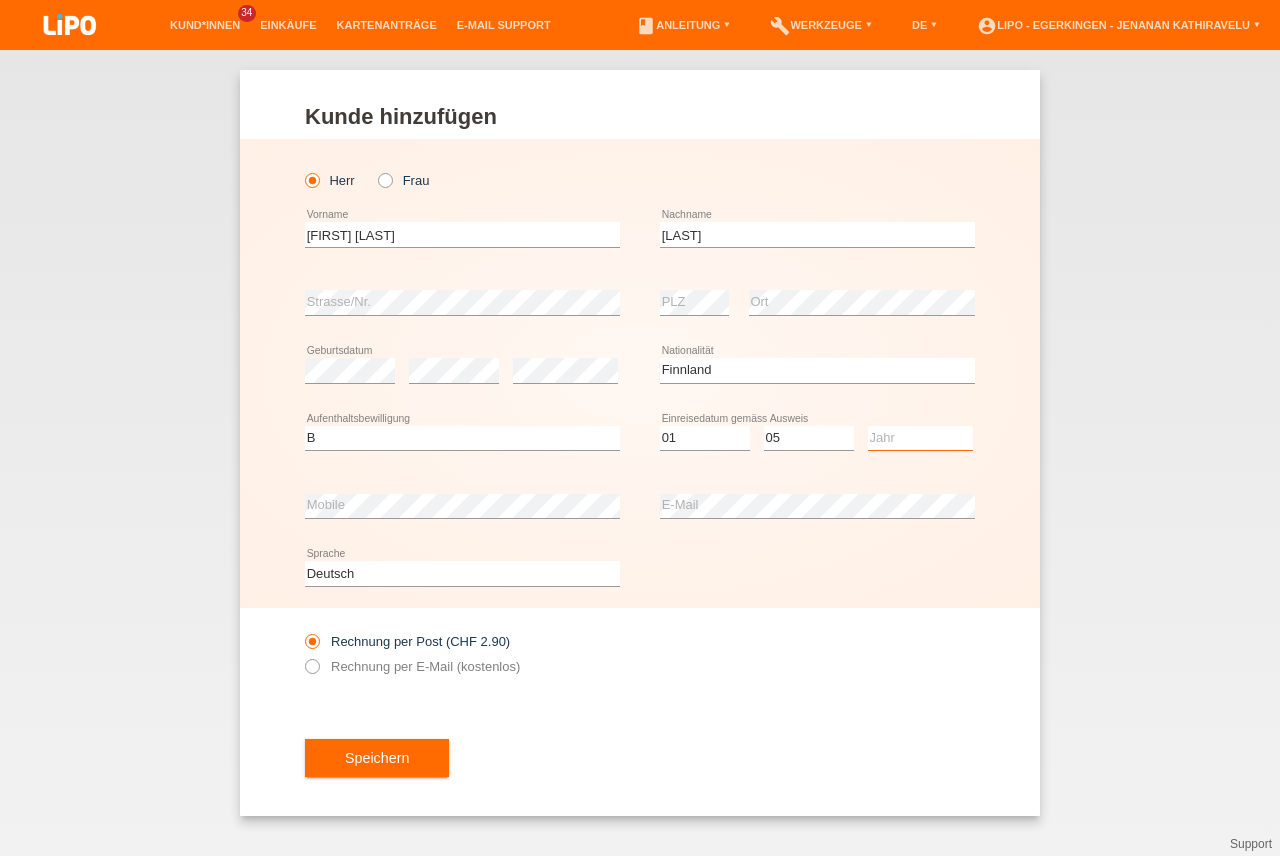 click on "Jahr
2025
2024
2023
2022
2021
2020
2019
2018
2017 2016 2015 2014 2013 2012 2011 2010 2009 2008 2007 2006 2005 2004 2003 2002 2001" at bounding box center [920, 438] 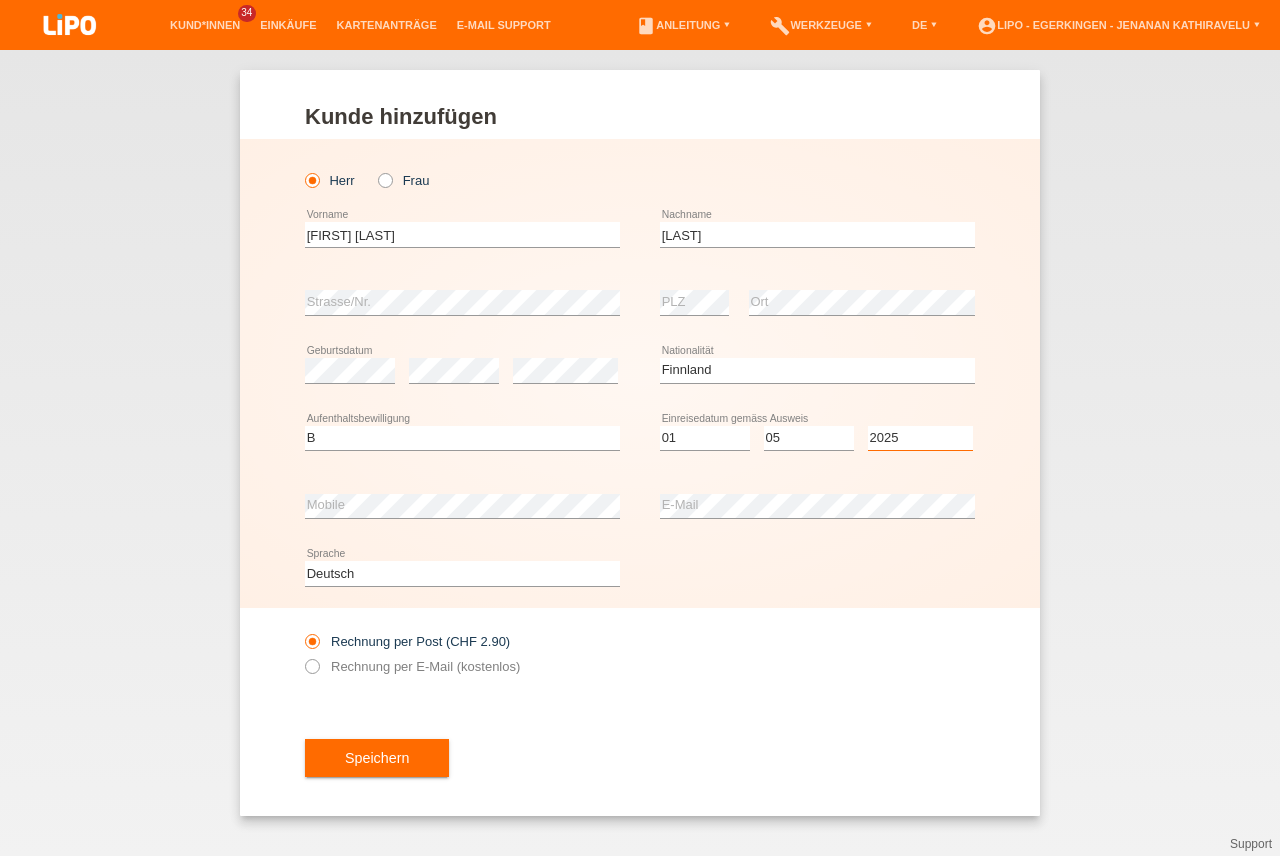 click on "2025" at bounding box center (0, 0) 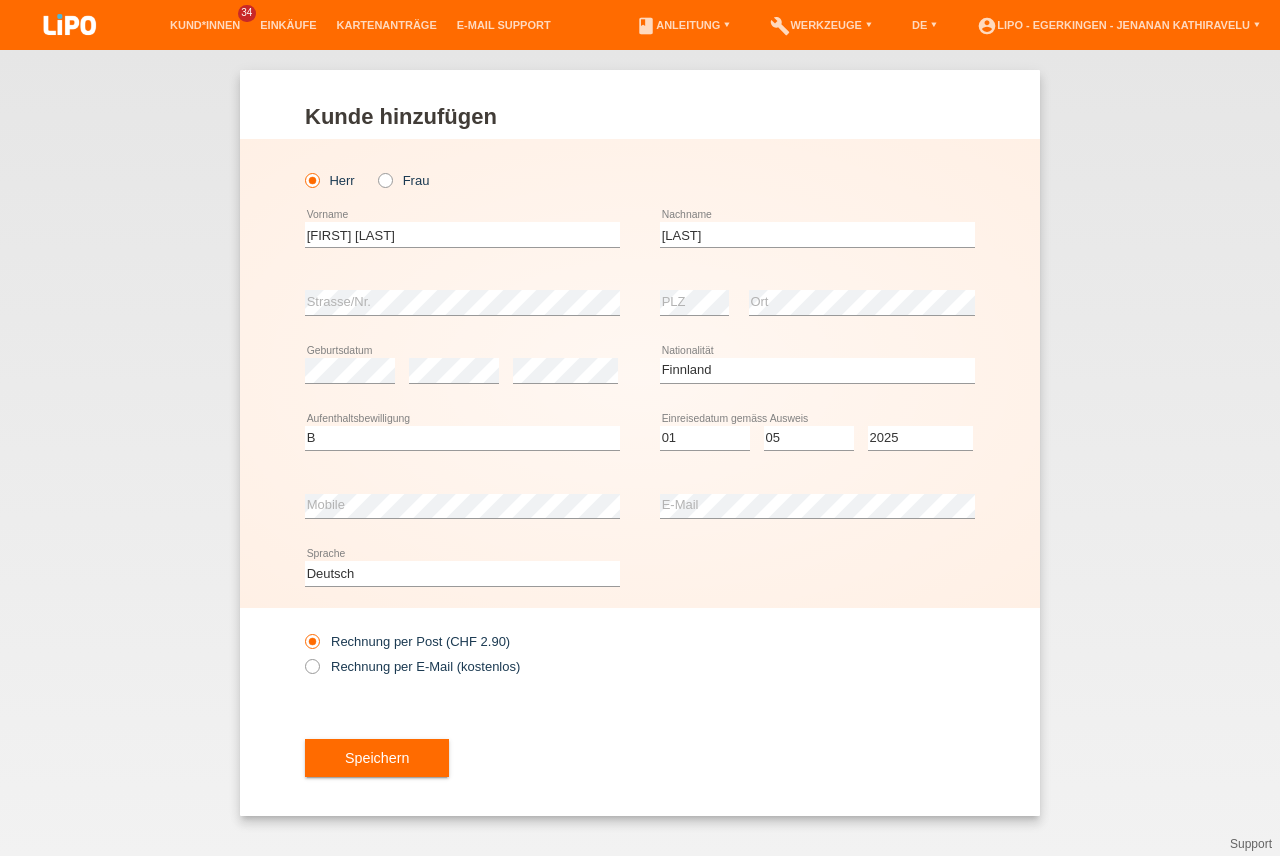 click on "Rechnung per Post                                                                                                                                                (CHF 2.90)
Rechnung per E-Mail                                                                                            (kostenlos)" at bounding box center [462, 654] 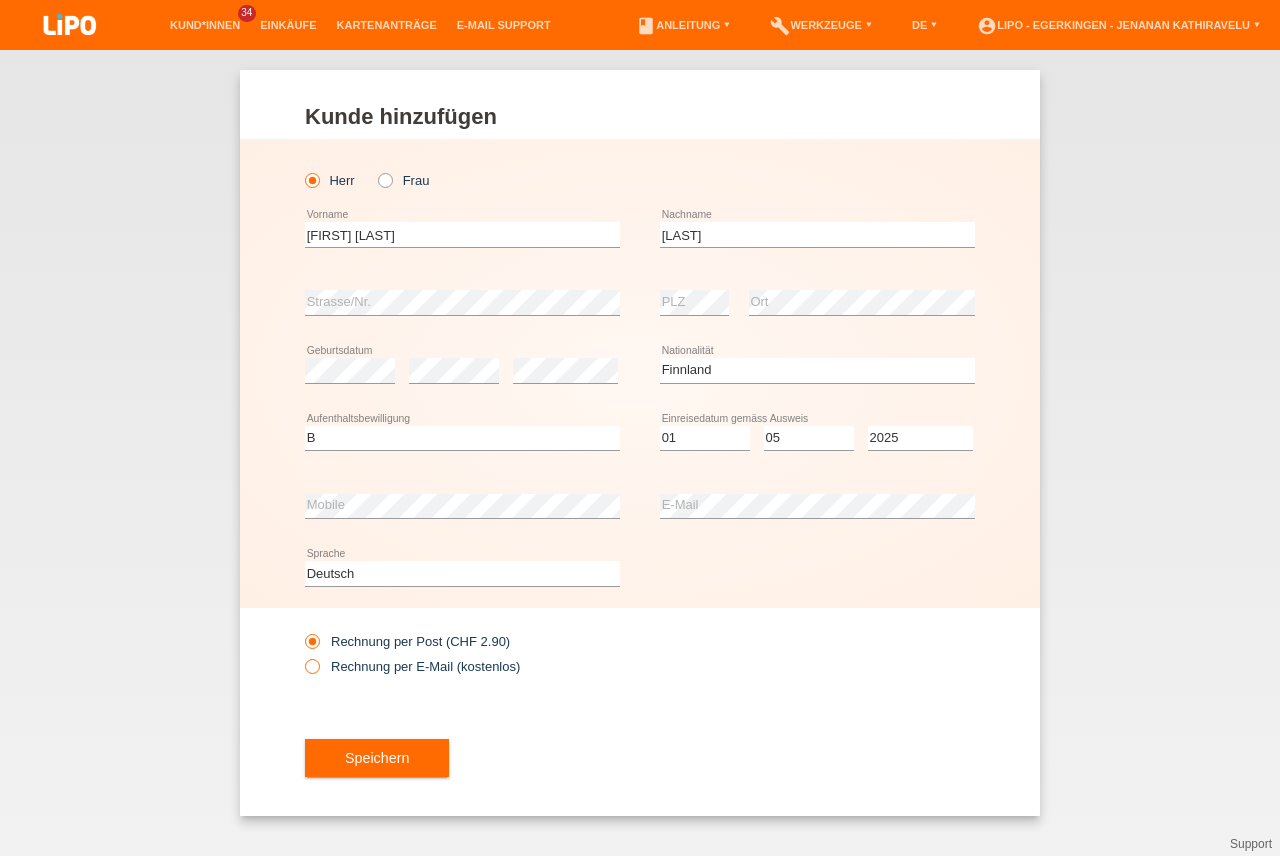 click on "Rechnung per E-Mail                                                                                            (kostenlos)" at bounding box center [412, 666] 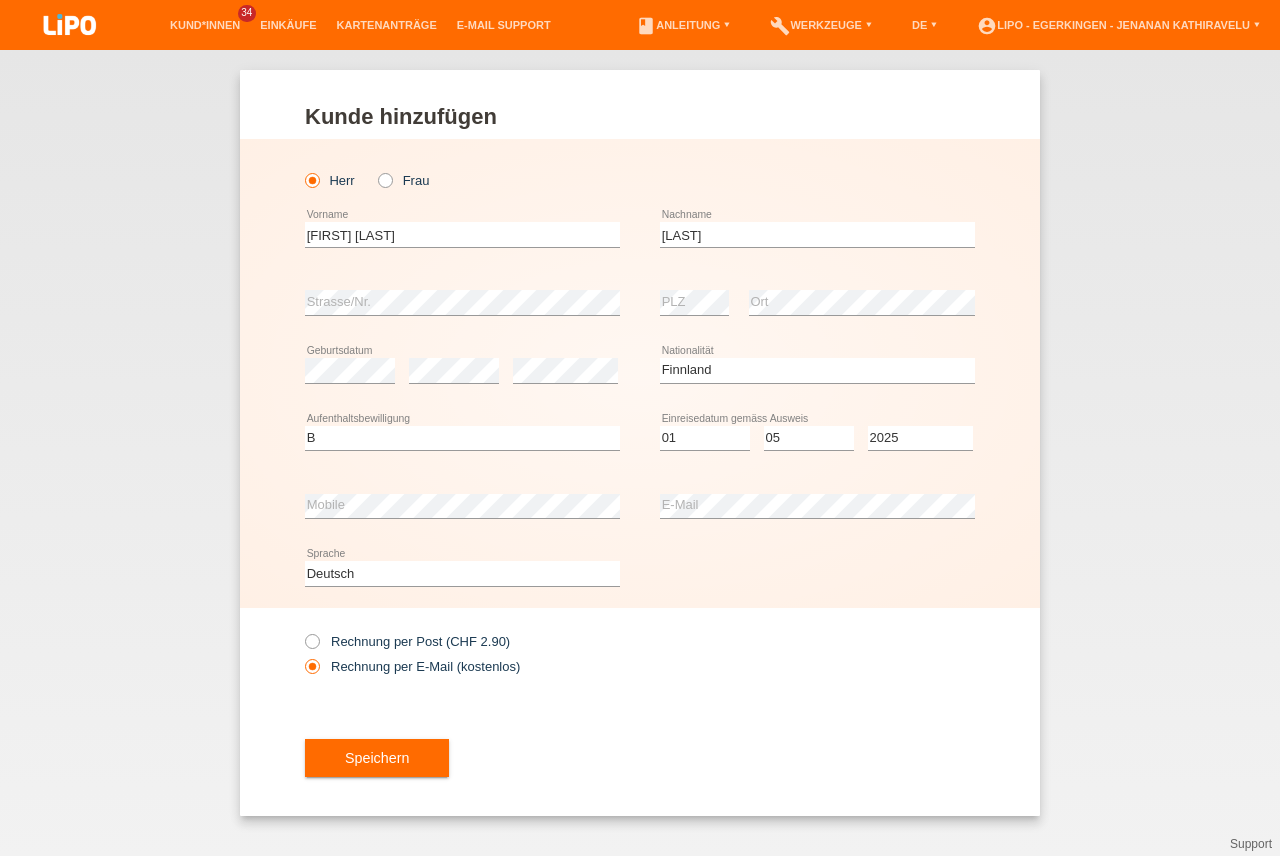 click on "Speichern" at bounding box center [640, 758] 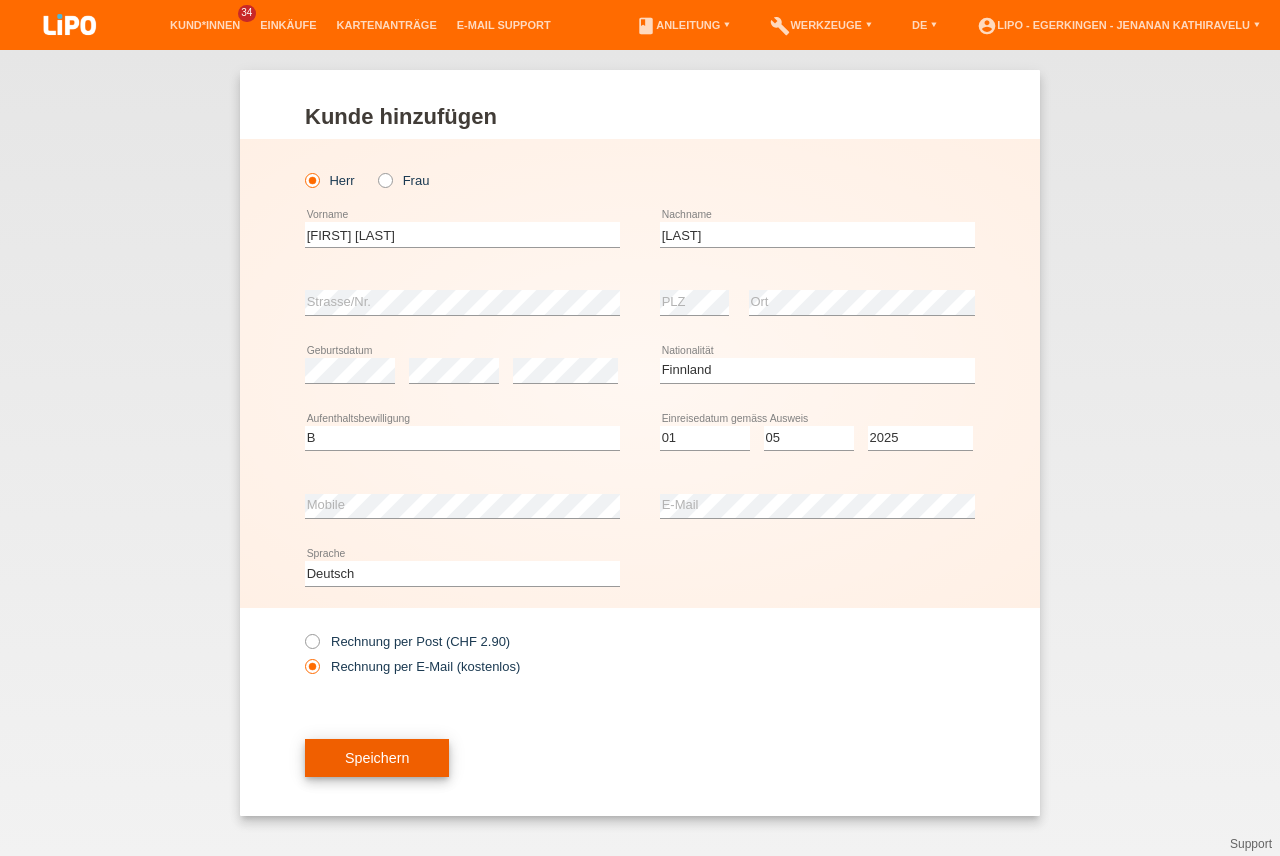 click on "Speichern" at bounding box center [377, 758] 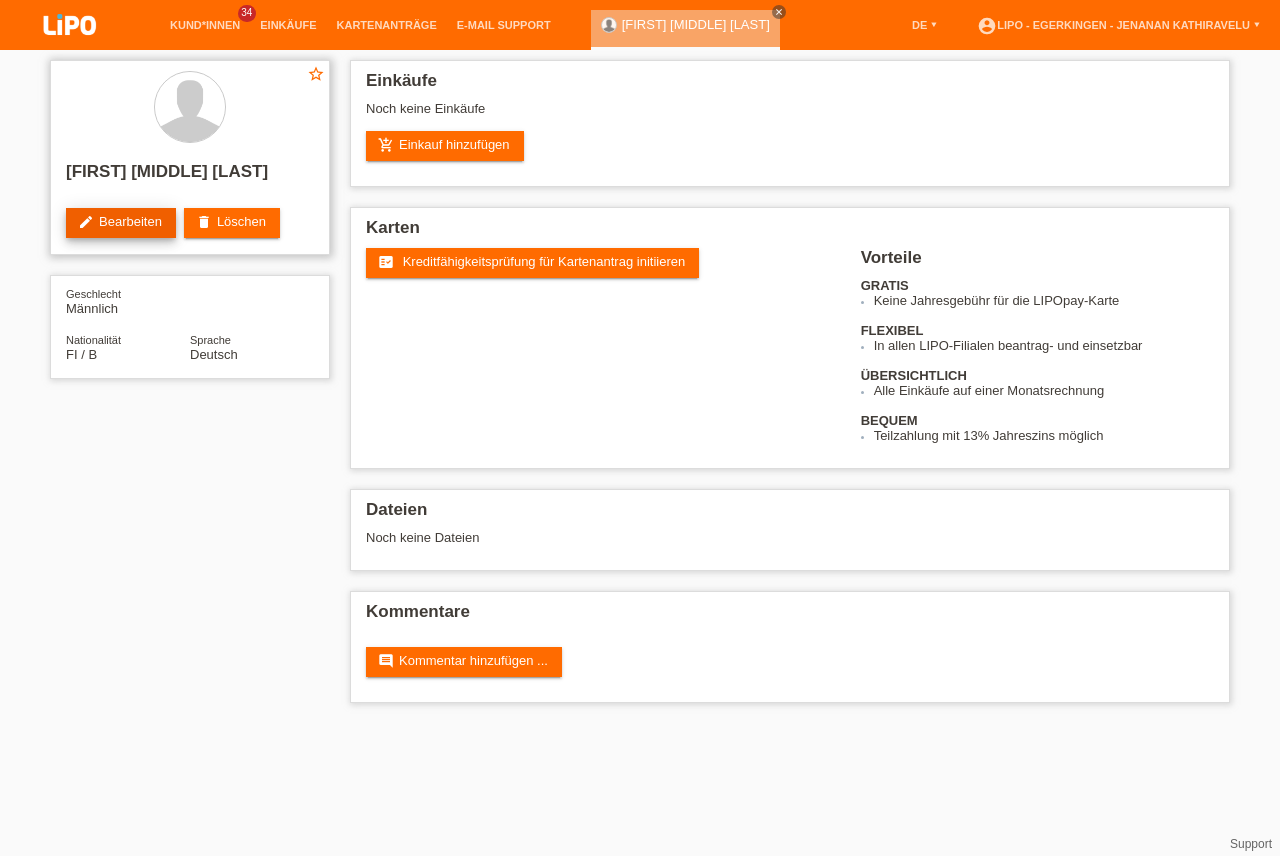 scroll, scrollTop: 0, scrollLeft: 0, axis: both 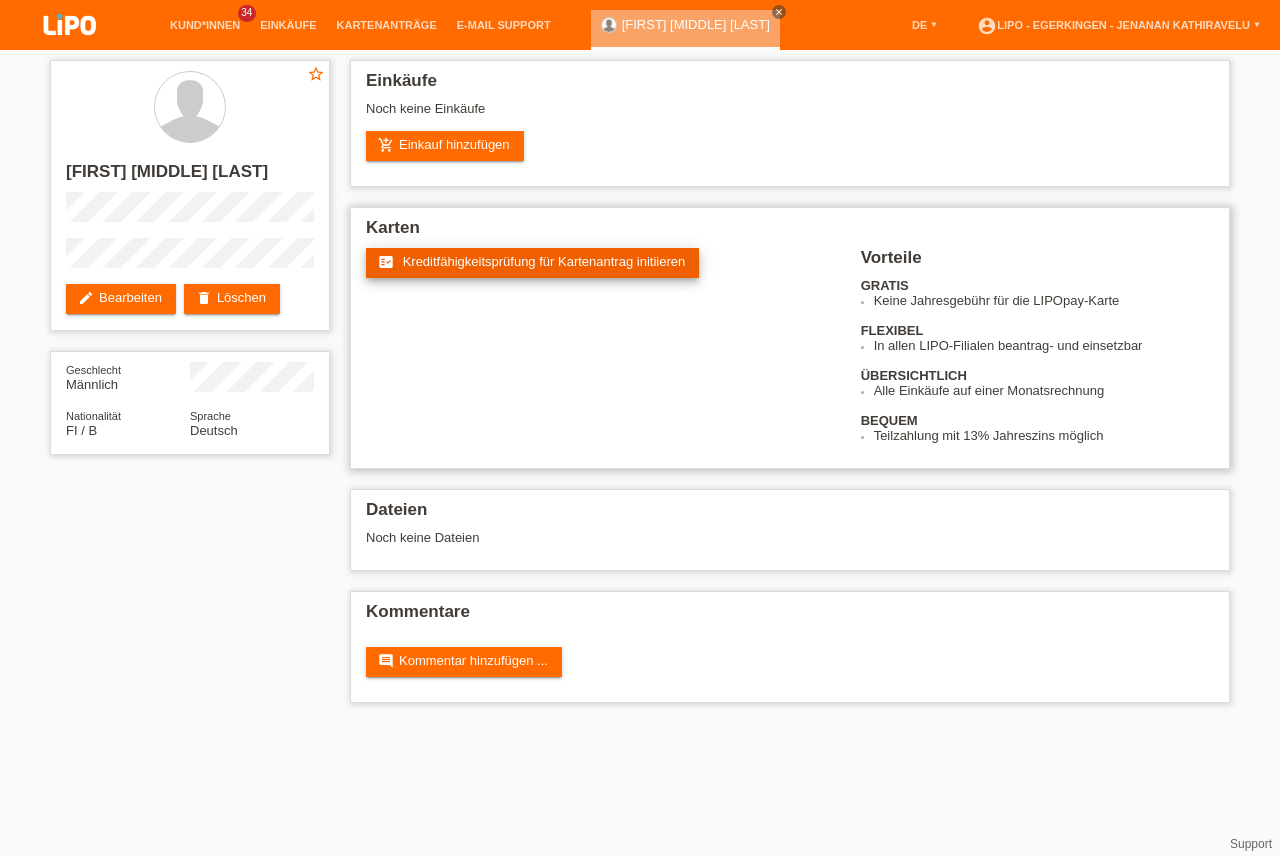 click on "fact_check
Kreditfähigkeitsprüfung für Kartenantrag initiieren" at bounding box center (532, 263) 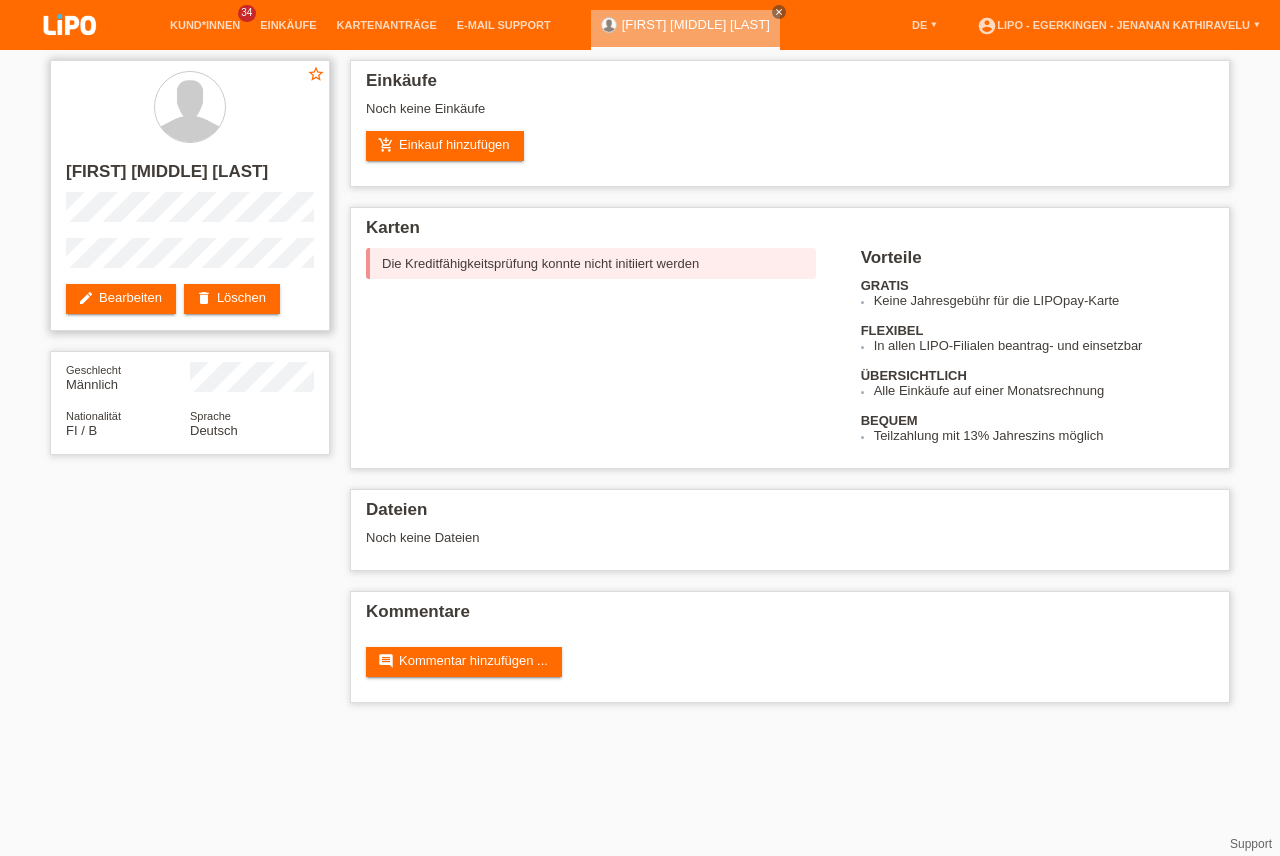 click on "star_border
Sampath Kumar Kandasami
edit  Bearbeiten
delete  Löschen" at bounding box center (190, 195) 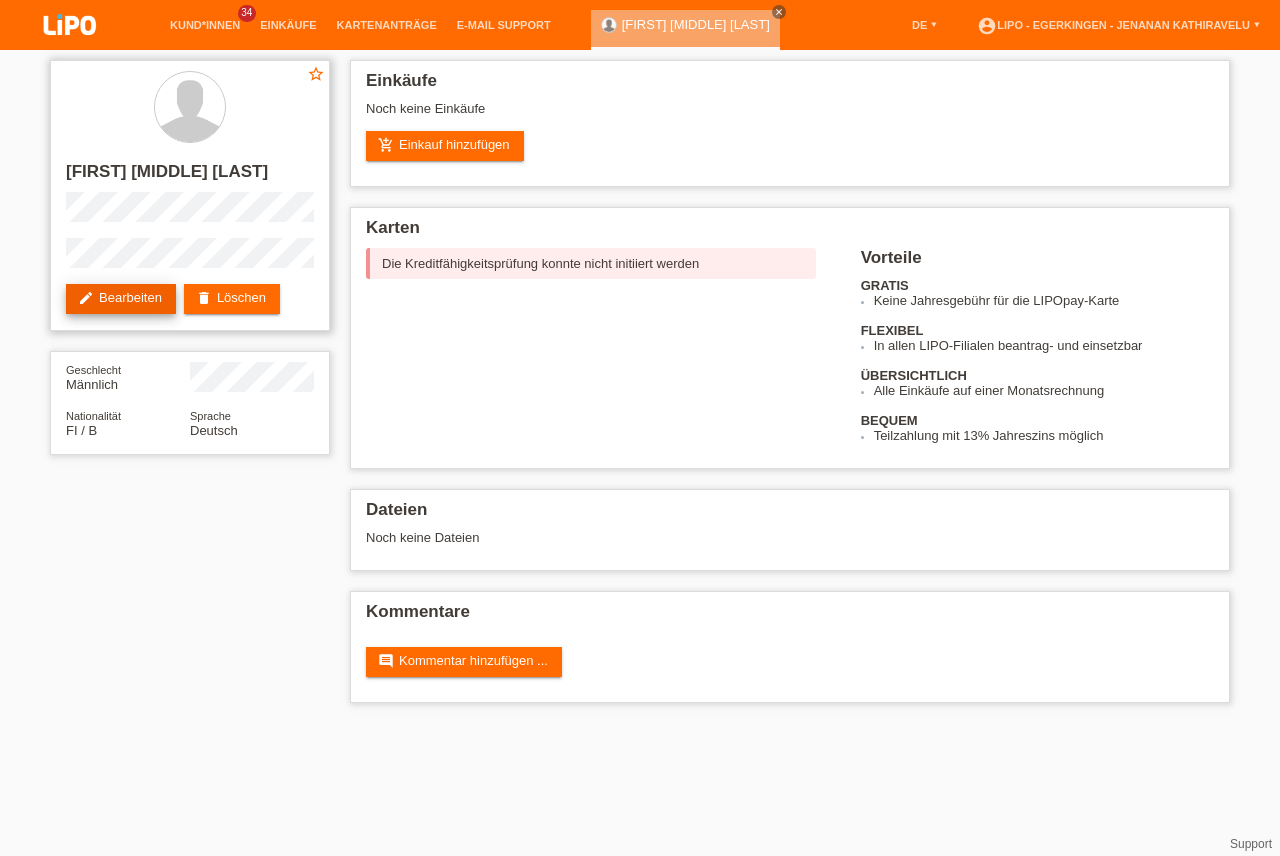 click on "edit  Bearbeiten" at bounding box center (121, 299) 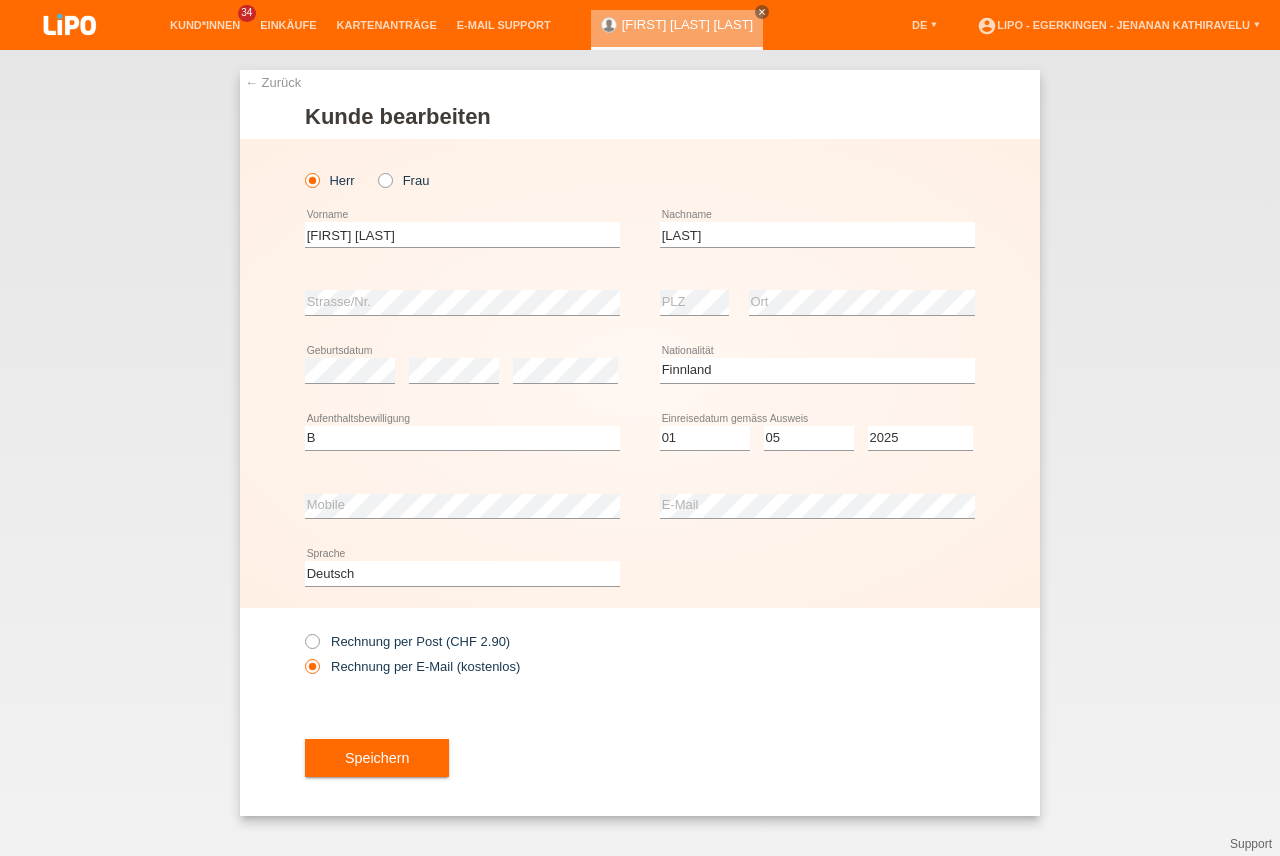 select on "FI" 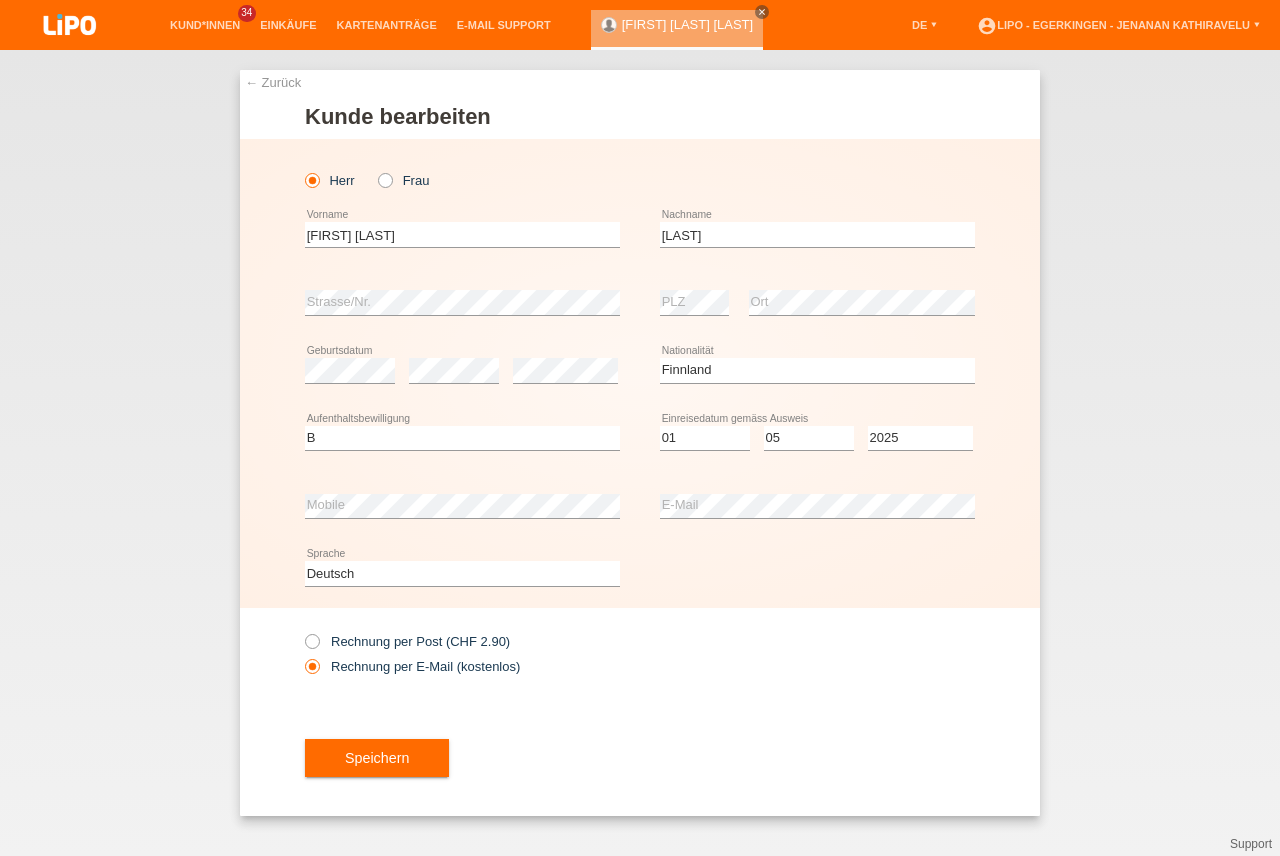 scroll, scrollTop: 0, scrollLeft: 0, axis: both 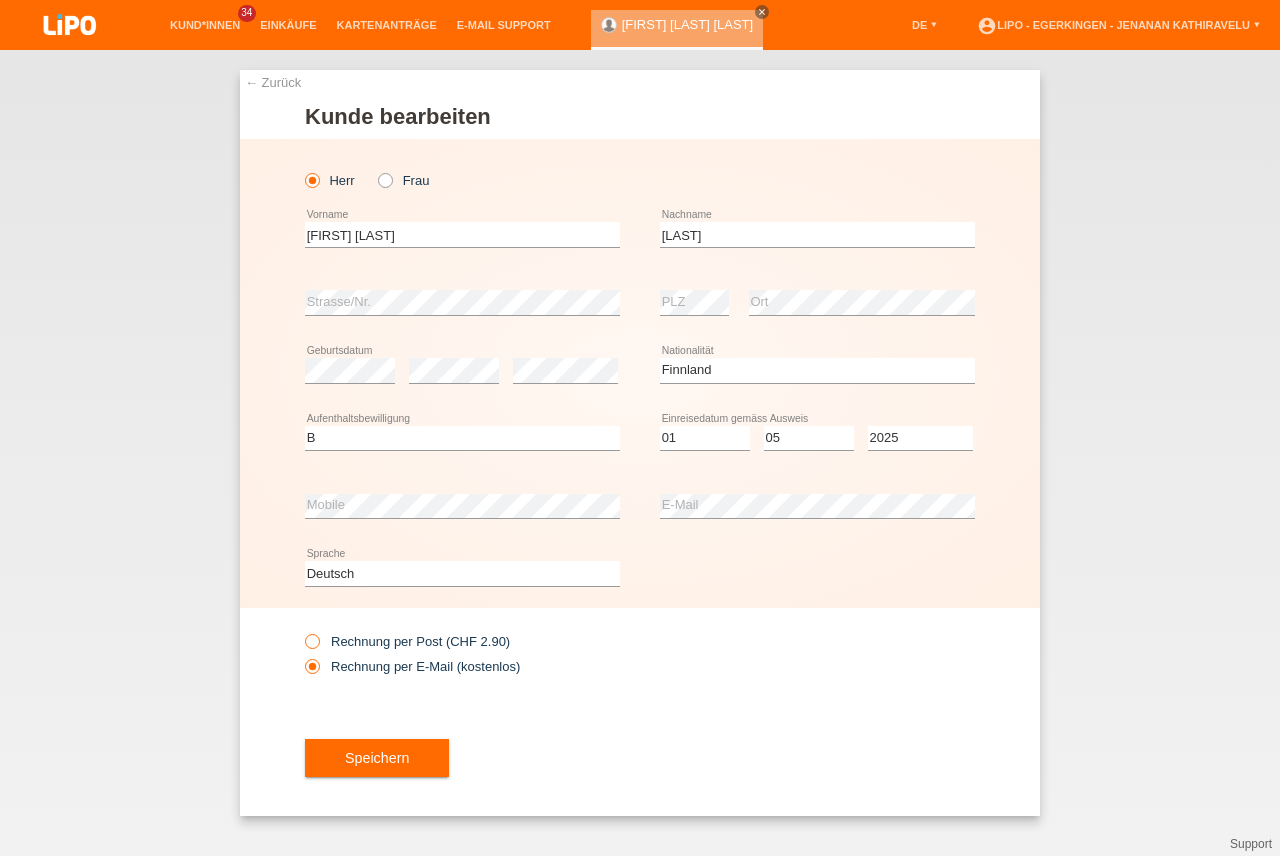 click on "Rechnung per Post                                                                                                                                                (CHF 2.90)" at bounding box center [407, 641] 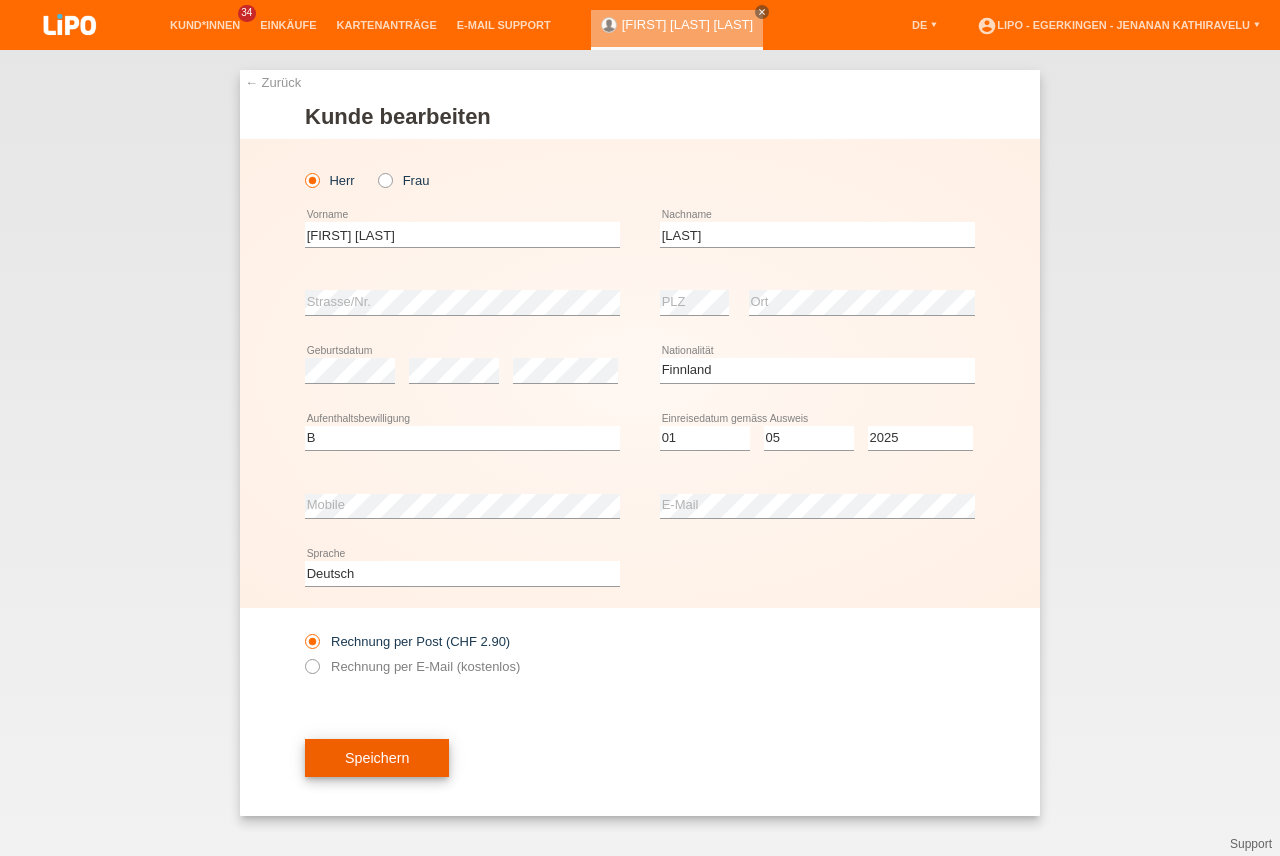 click on "Speichern" at bounding box center [377, 758] 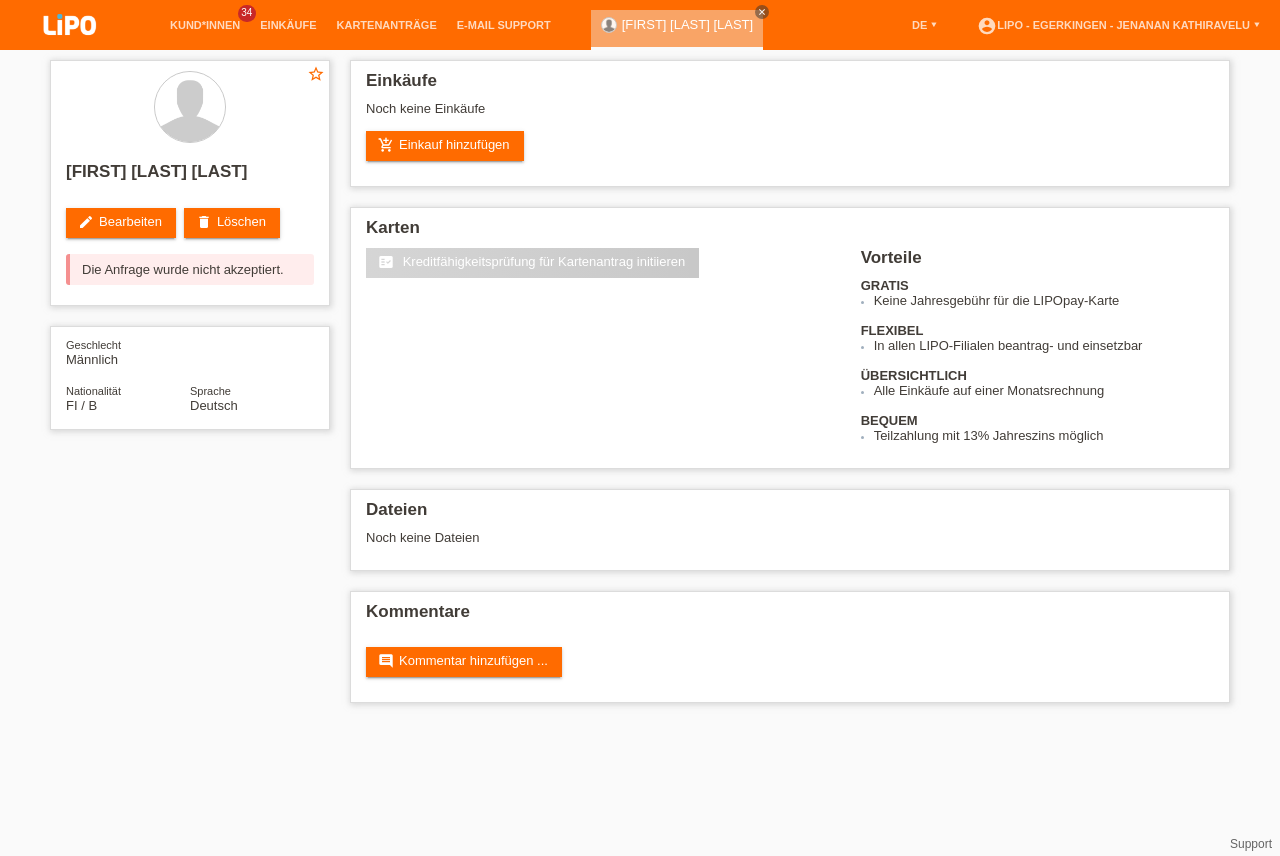 scroll, scrollTop: 0, scrollLeft: 0, axis: both 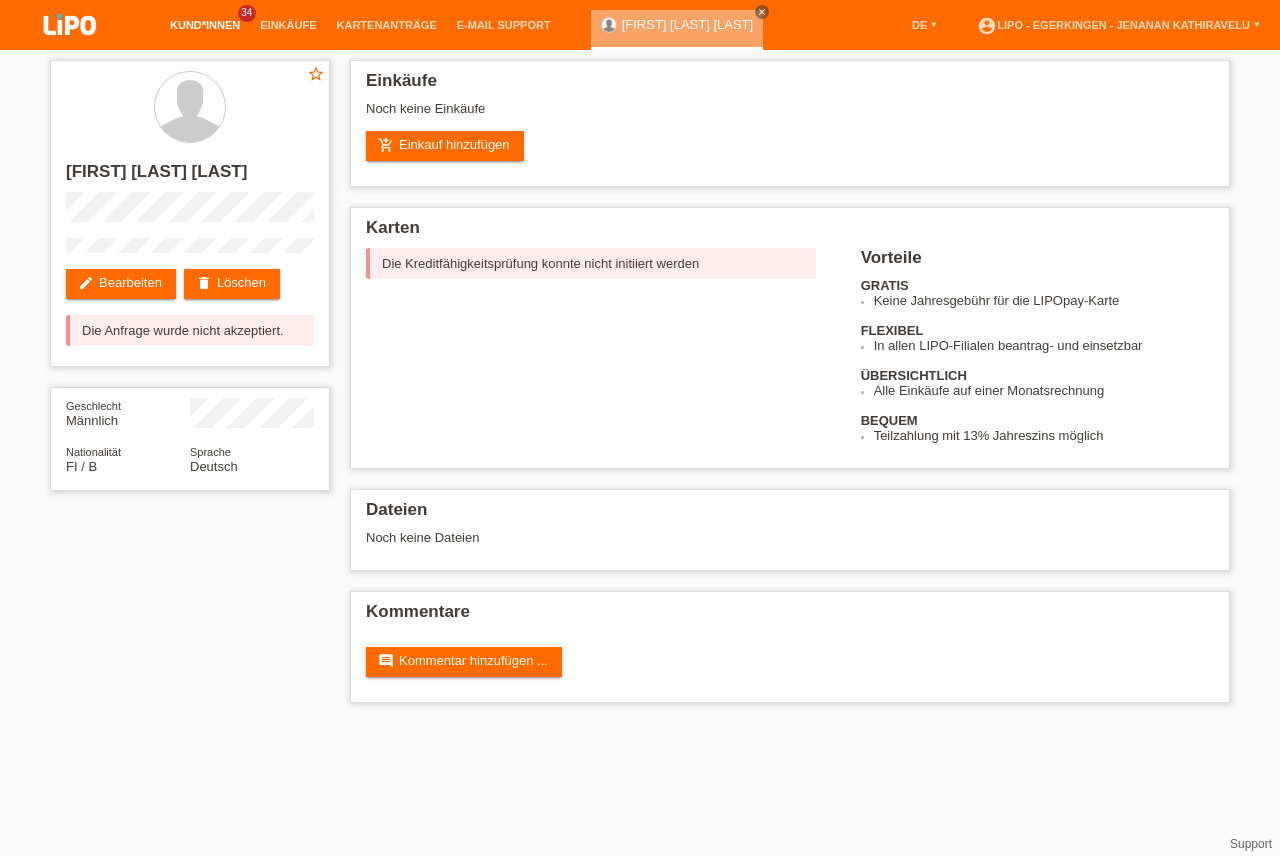 click on "Kund*innen" at bounding box center (205, 25) 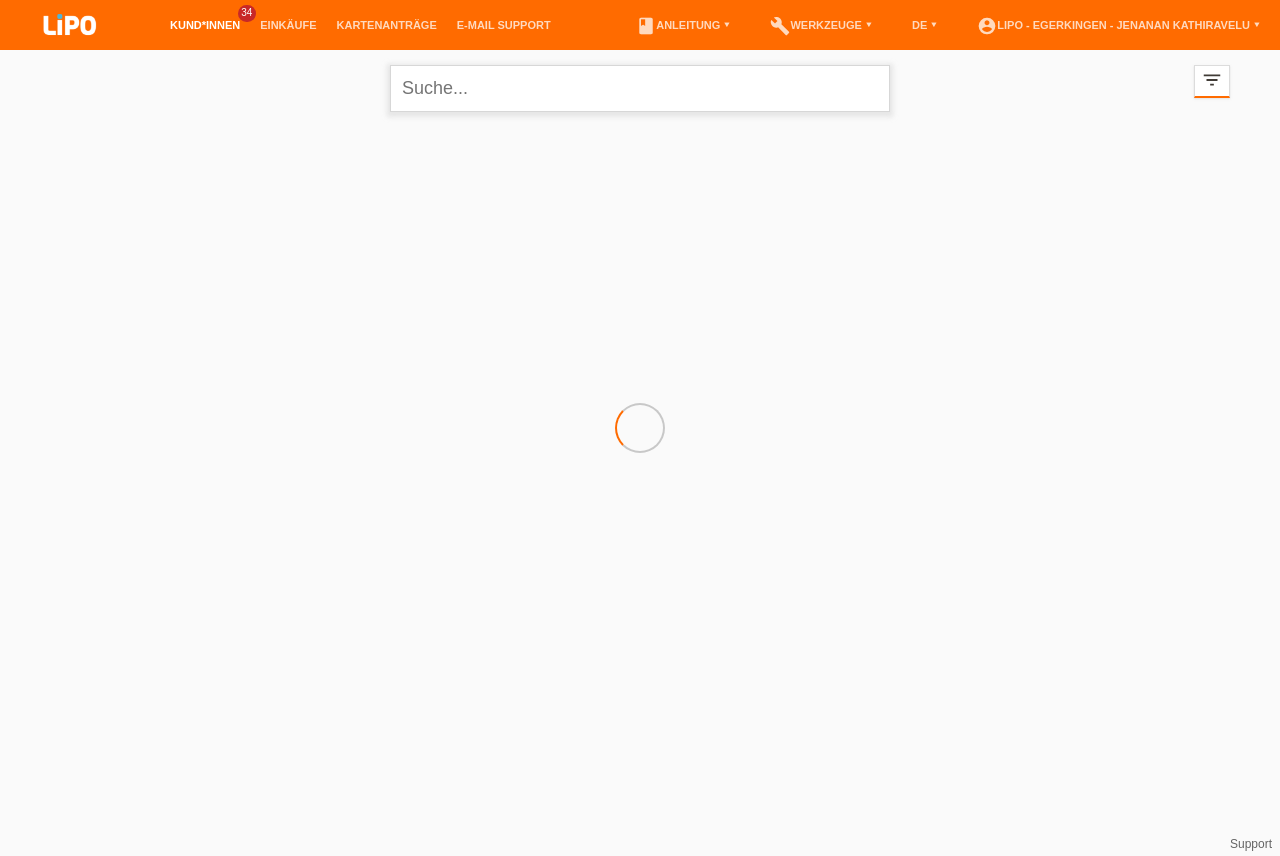click at bounding box center (640, 88) 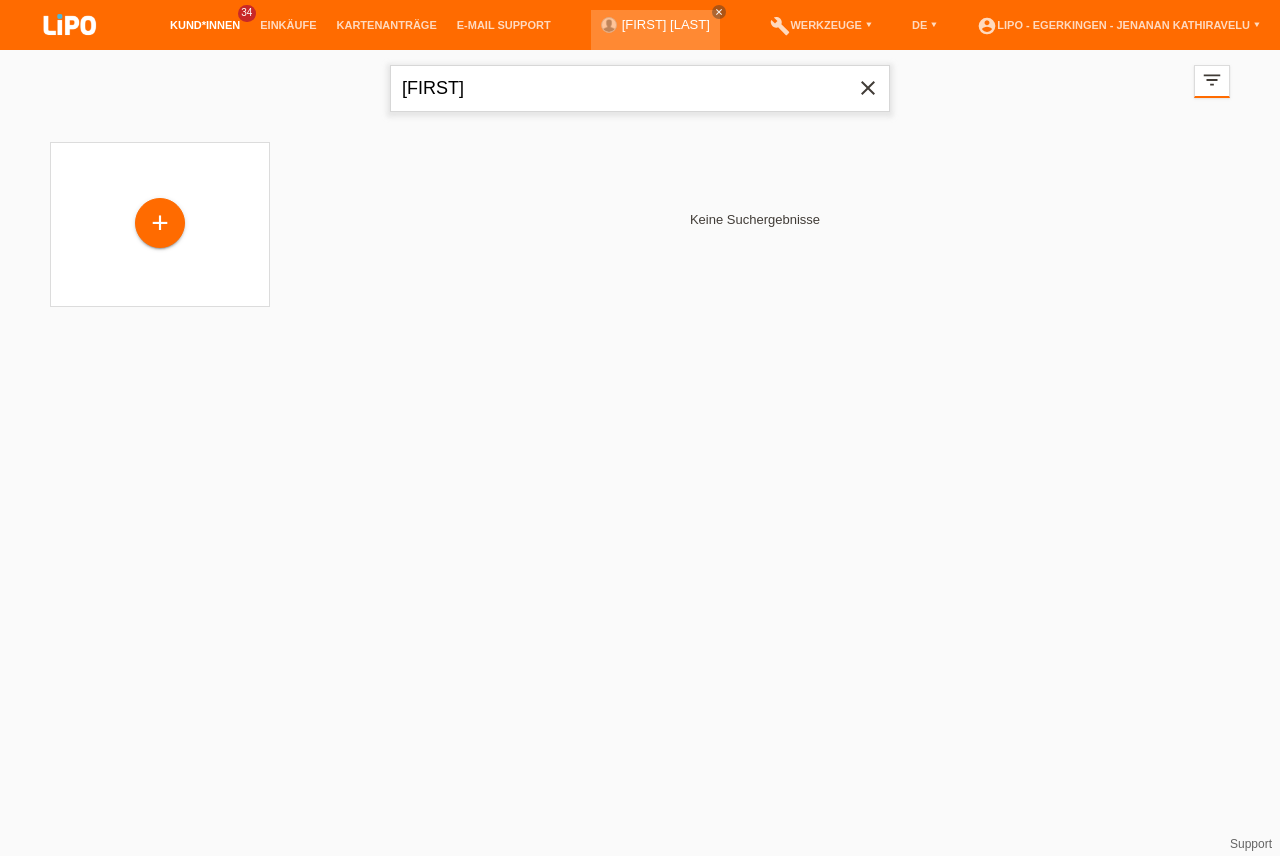 type on "[FIRST]" 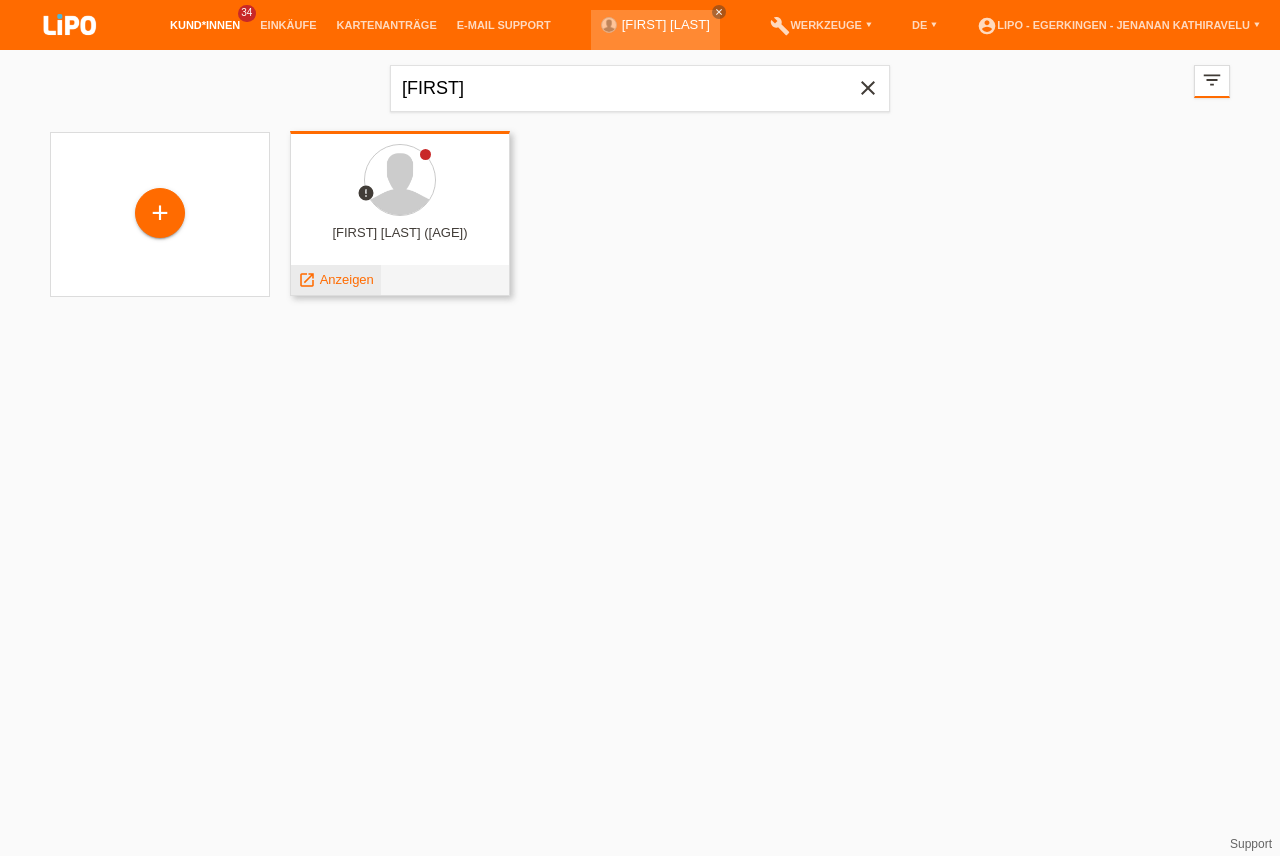 click on "Anzeigen" at bounding box center (347, 279) 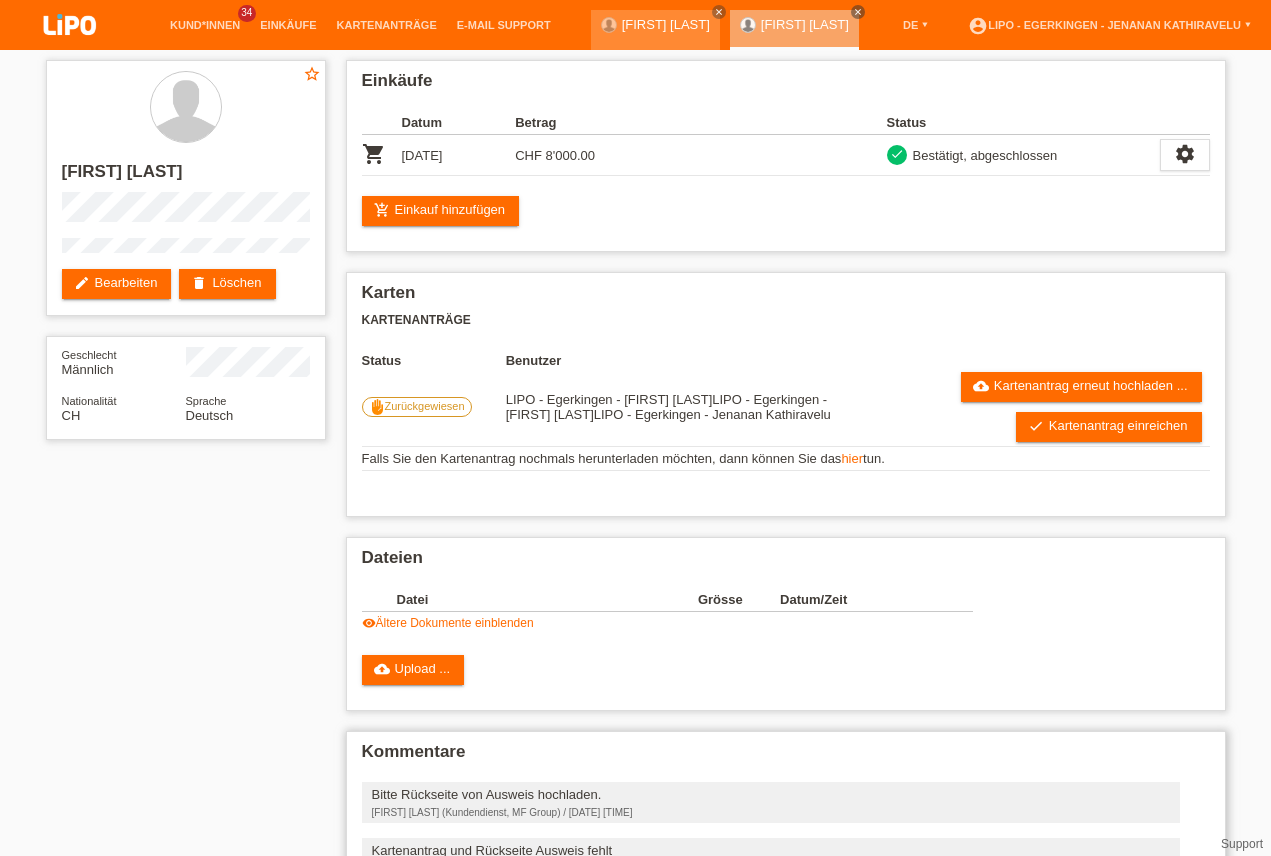 scroll, scrollTop: 228, scrollLeft: 0, axis: vertical 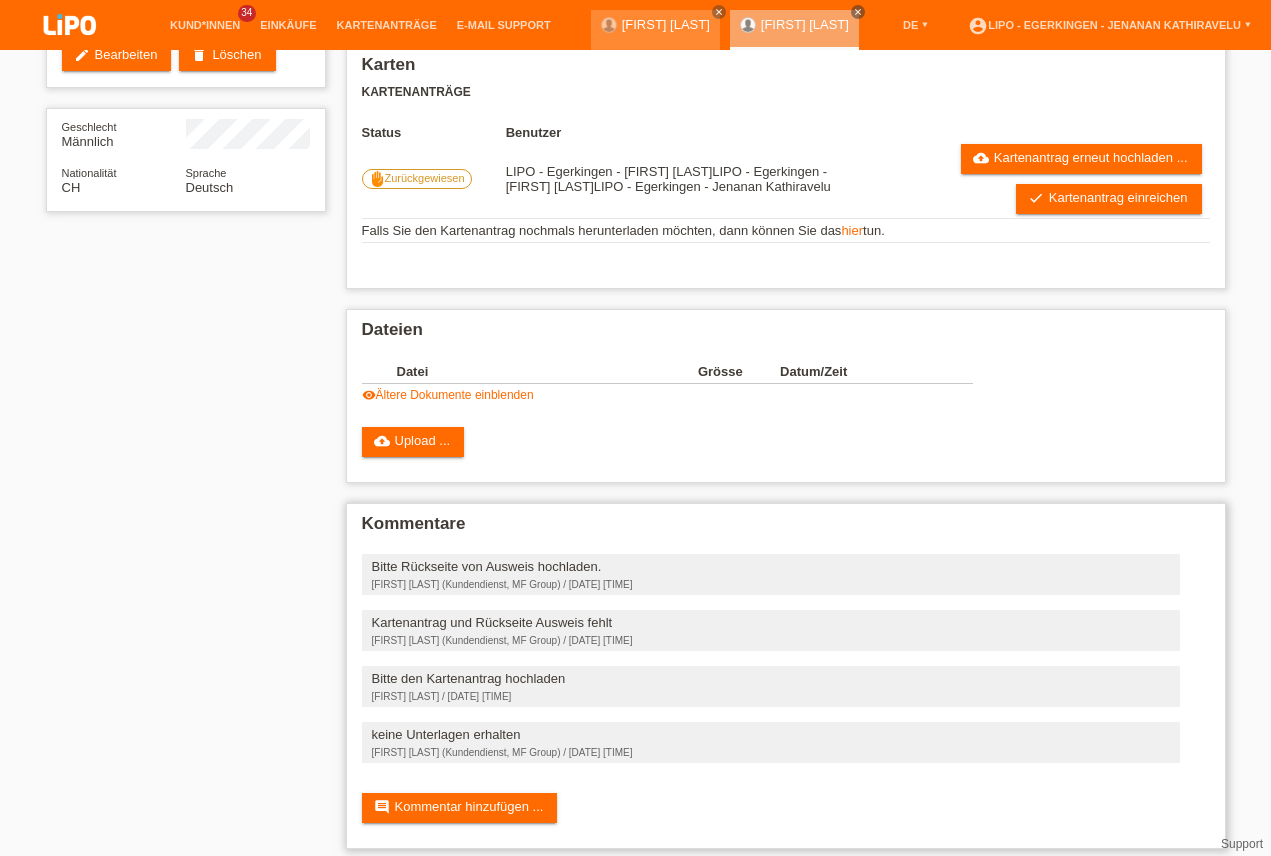drag, startPoint x: 367, startPoint y: 567, endPoint x: 639, endPoint y: 575, distance: 272.1176 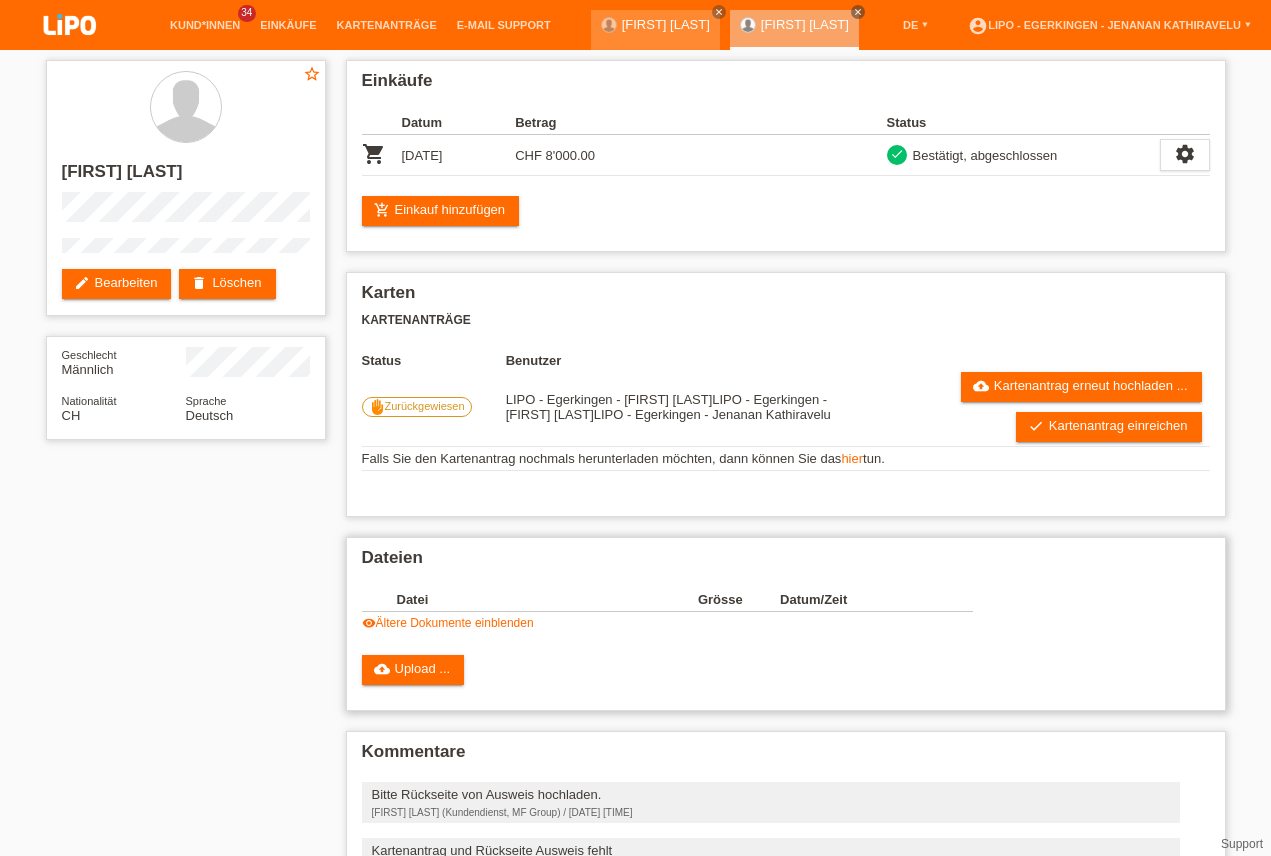 scroll, scrollTop: 171, scrollLeft: 0, axis: vertical 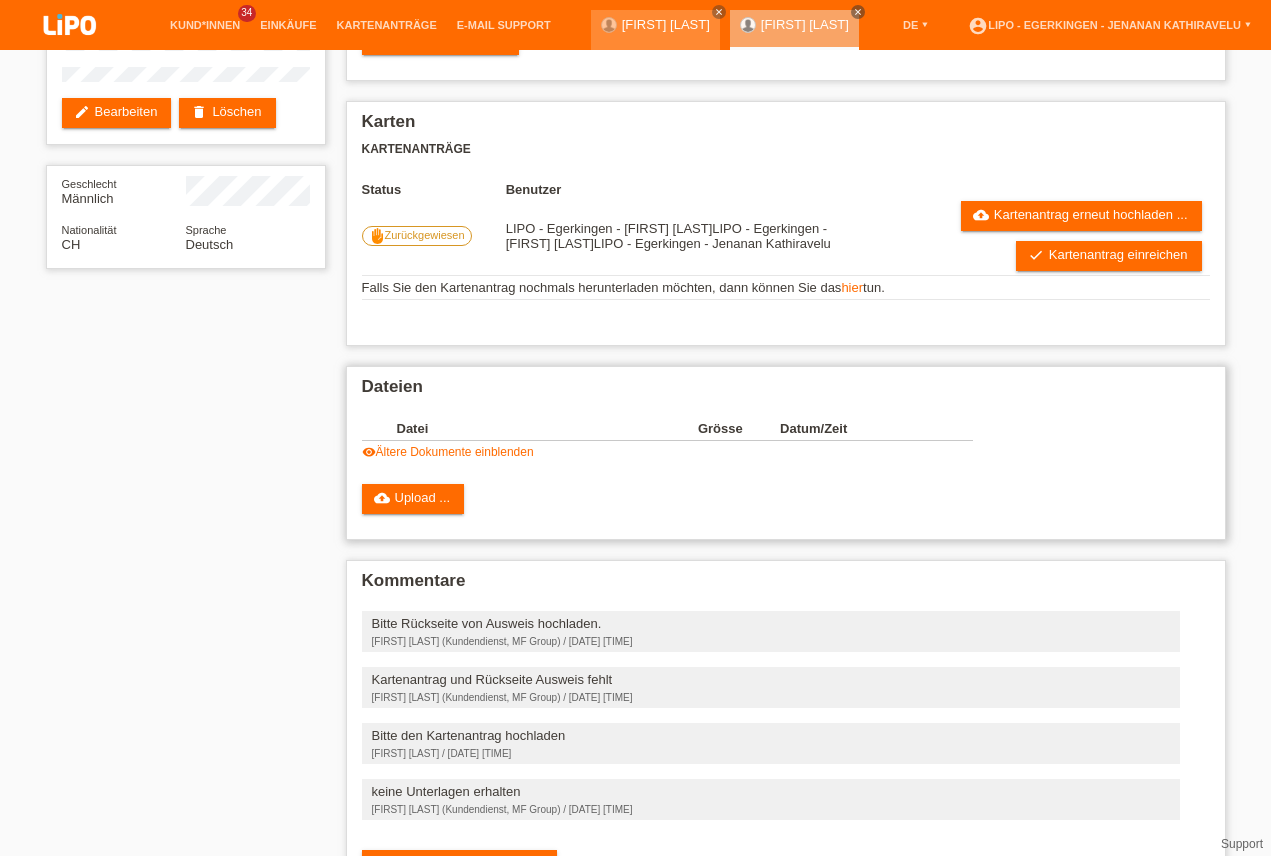 click on "visibility  Ältere Dokumente einblenden" at bounding box center (448, 452) 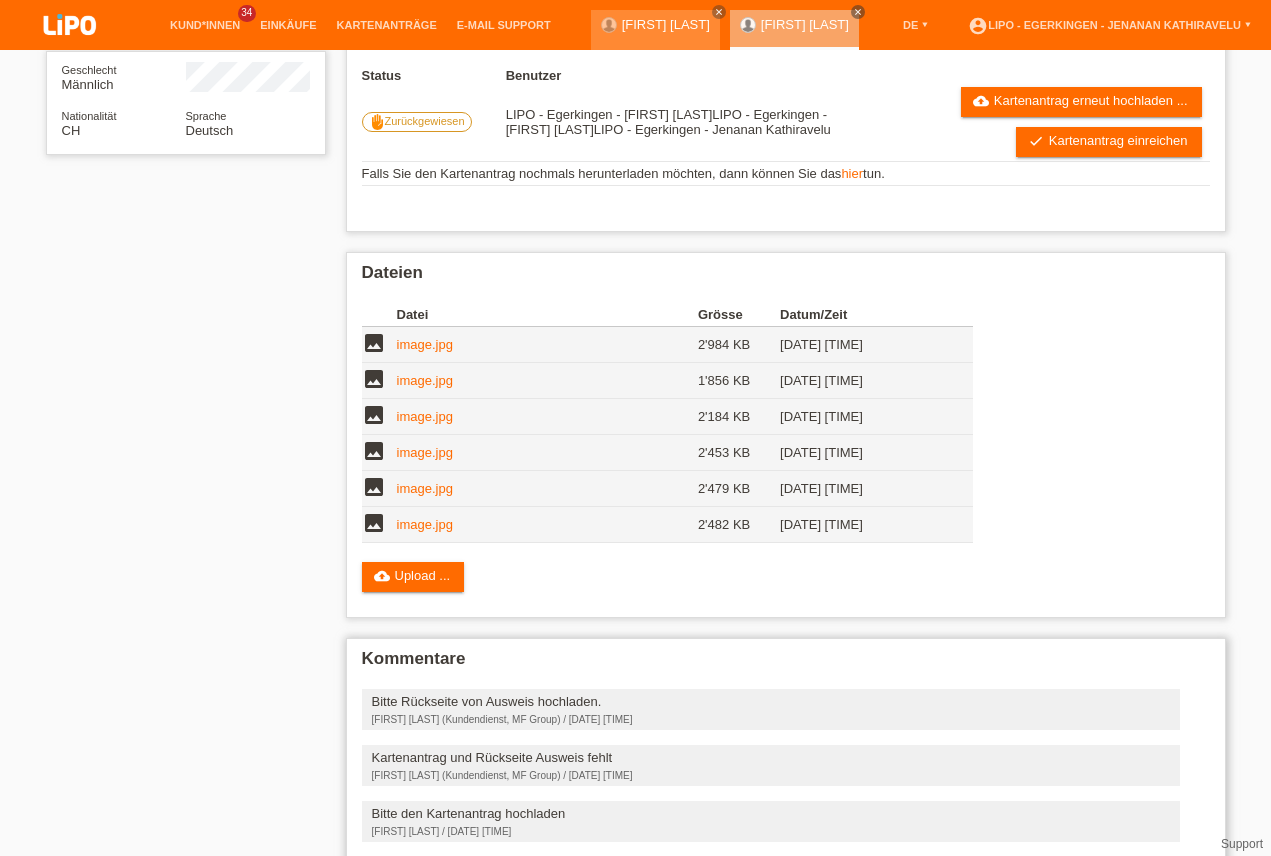 scroll, scrollTop: 399, scrollLeft: 0, axis: vertical 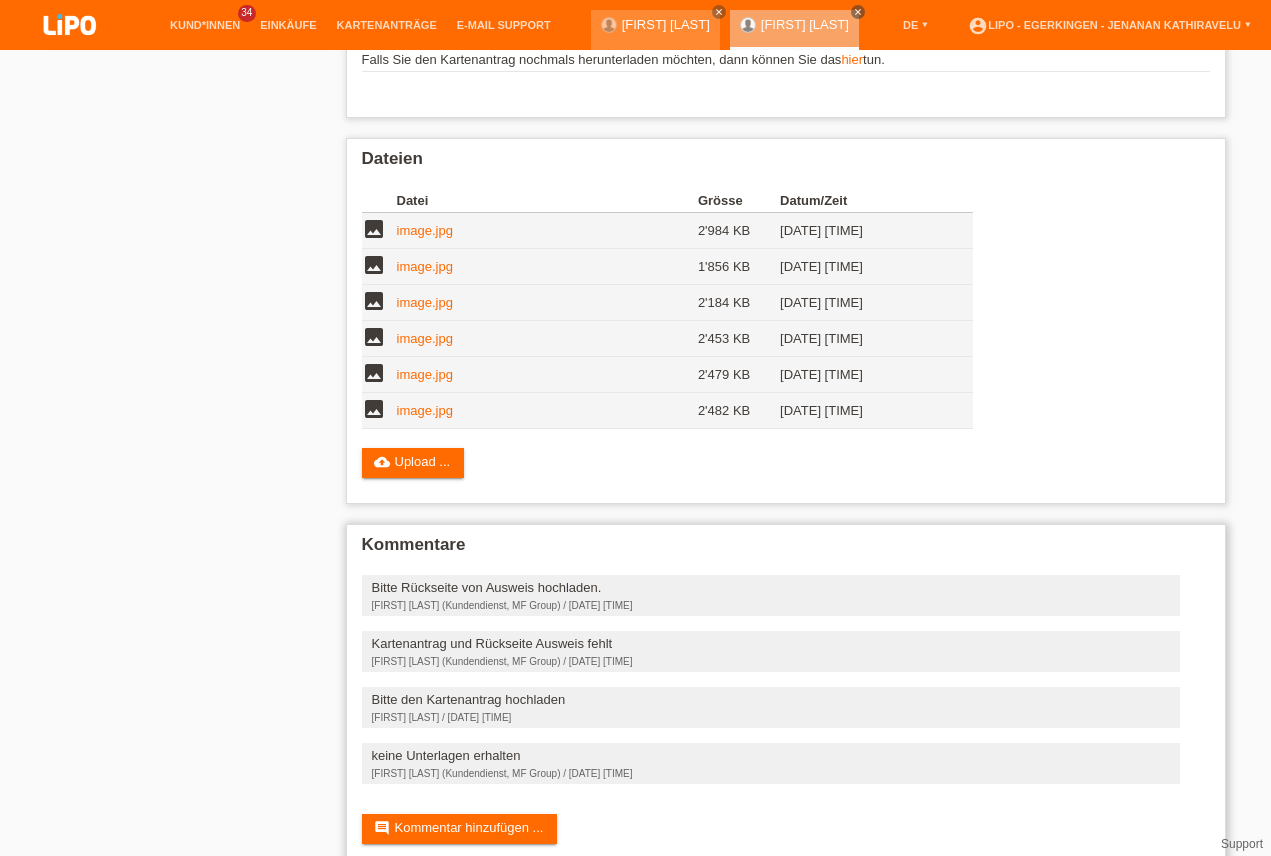 drag, startPoint x: 378, startPoint y: 590, endPoint x: 624, endPoint y: 637, distance: 250.4496 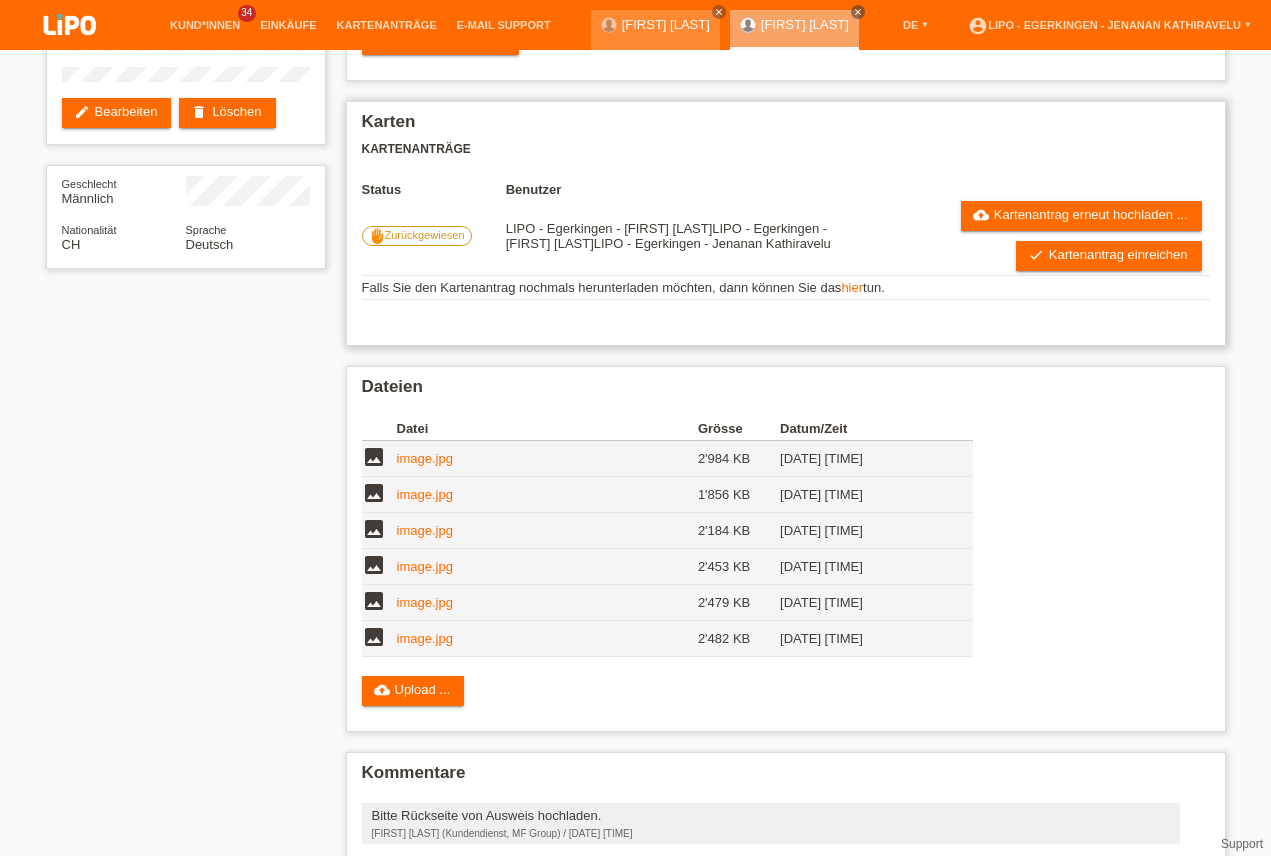 scroll, scrollTop: 0, scrollLeft: 0, axis: both 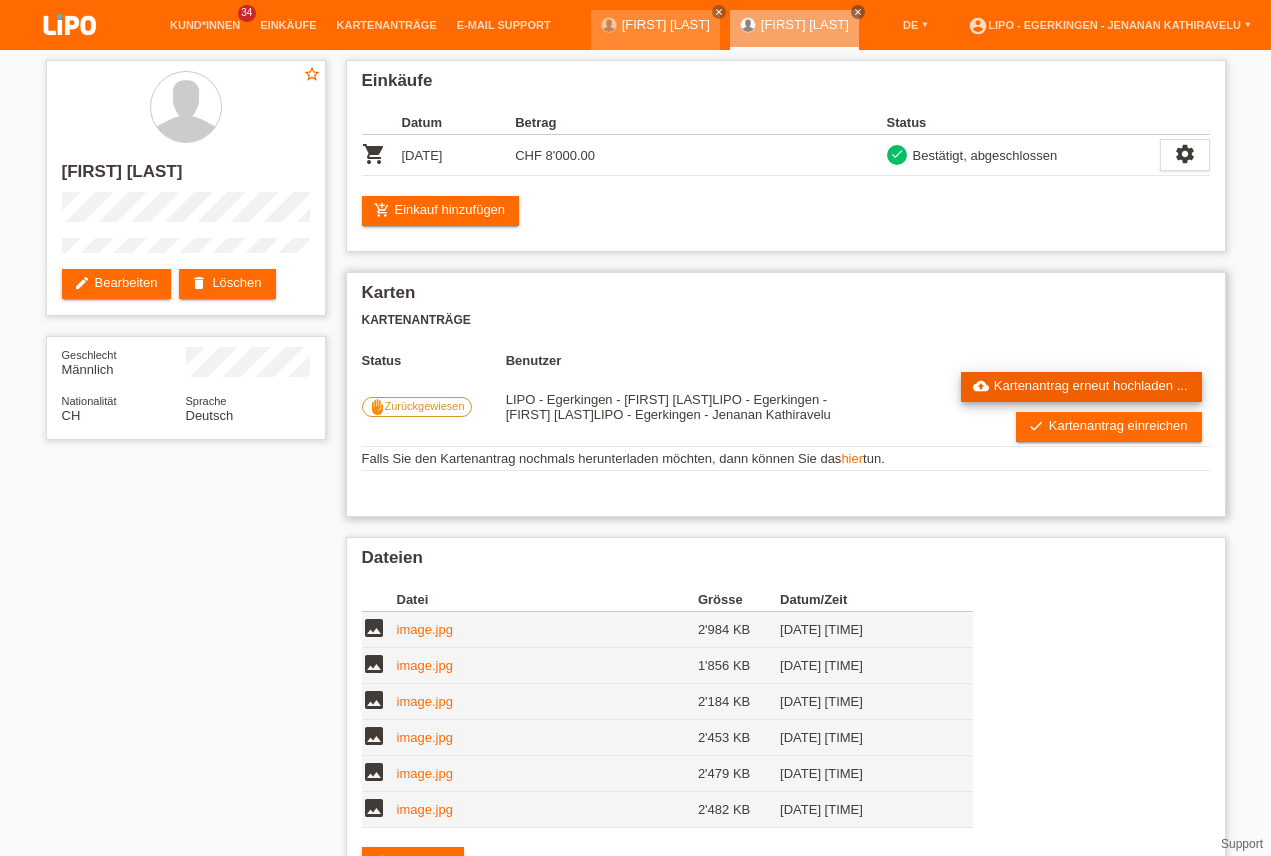 click on "cloud_upload  Kartenantrag erneut hochladen ..." at bounding box center [1081, 387] 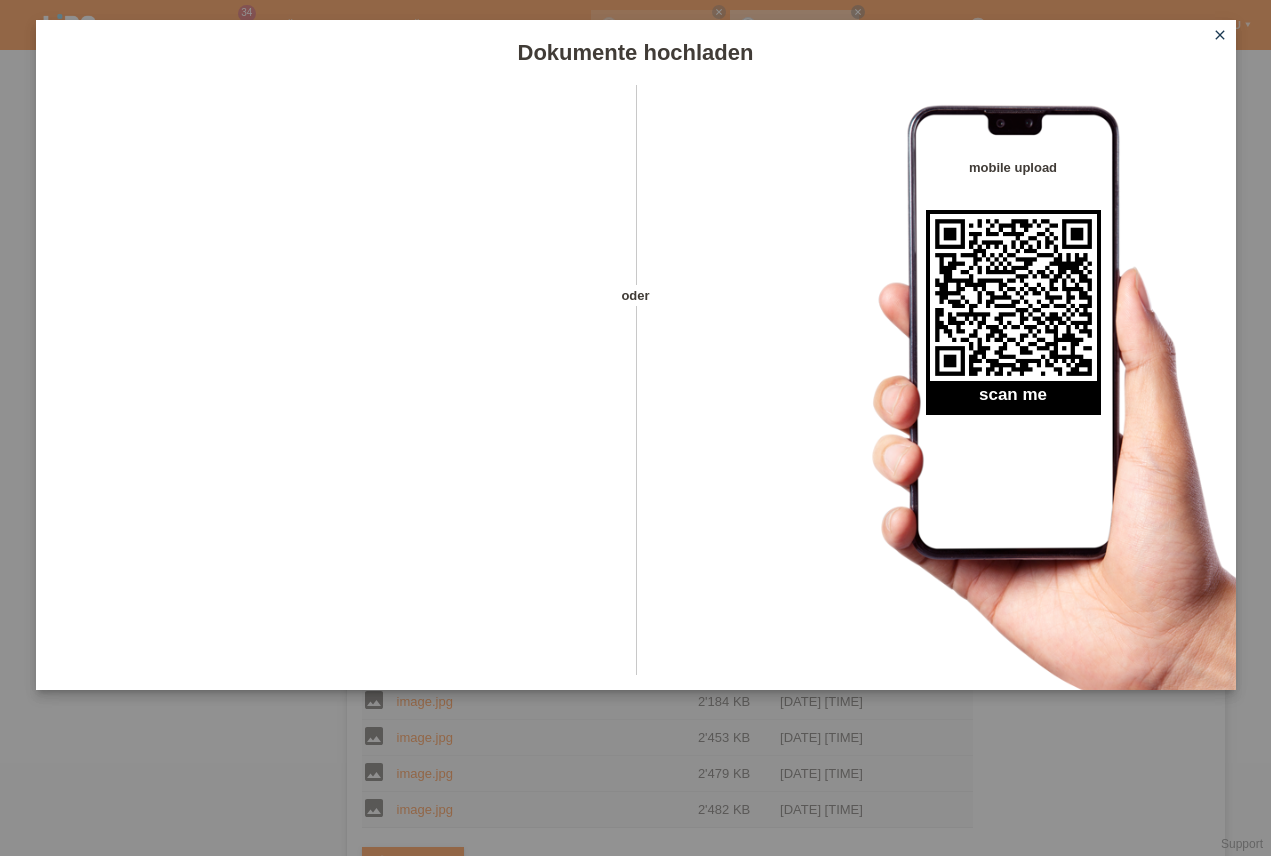 click on "close" at bounding box center (1220, 36) 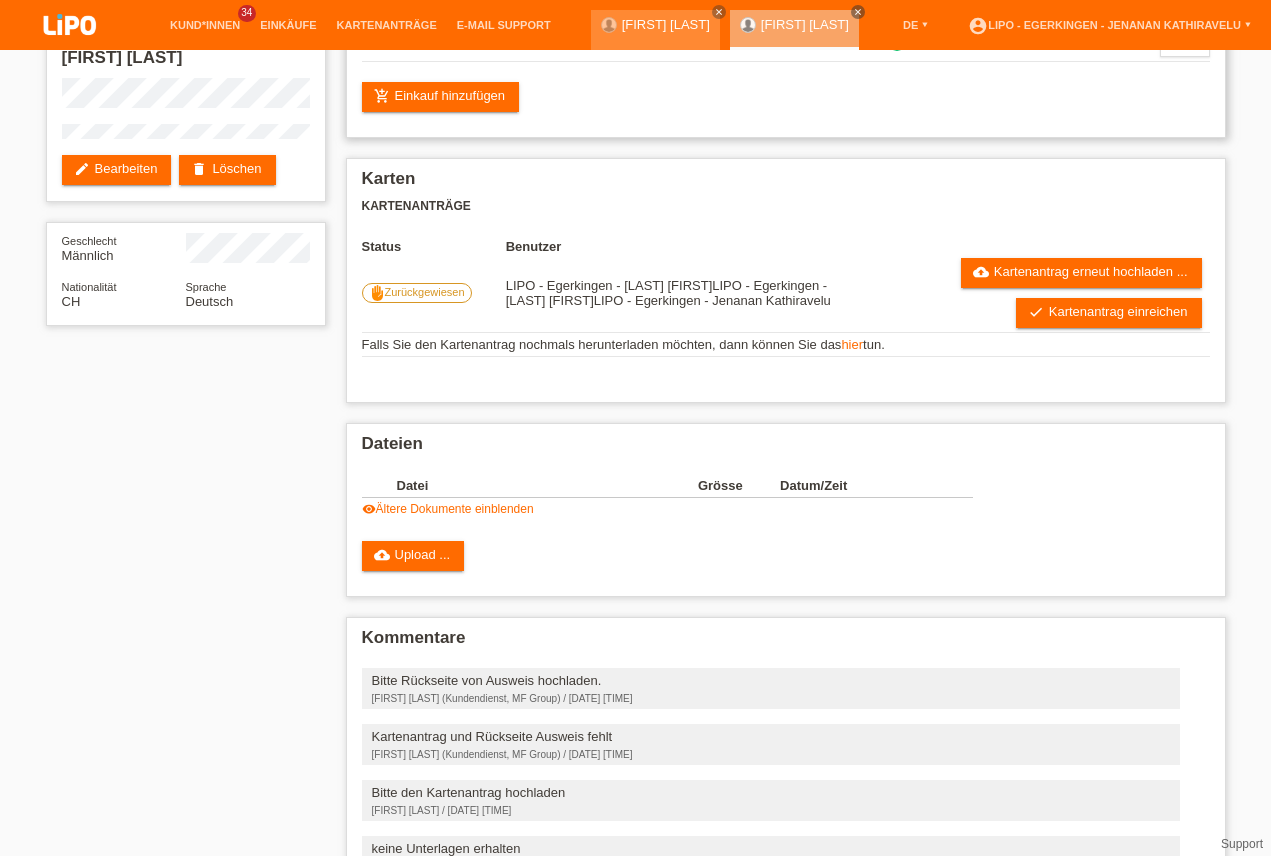 scroll, scrollTop: 0, scrollLeft: 0, axis: both 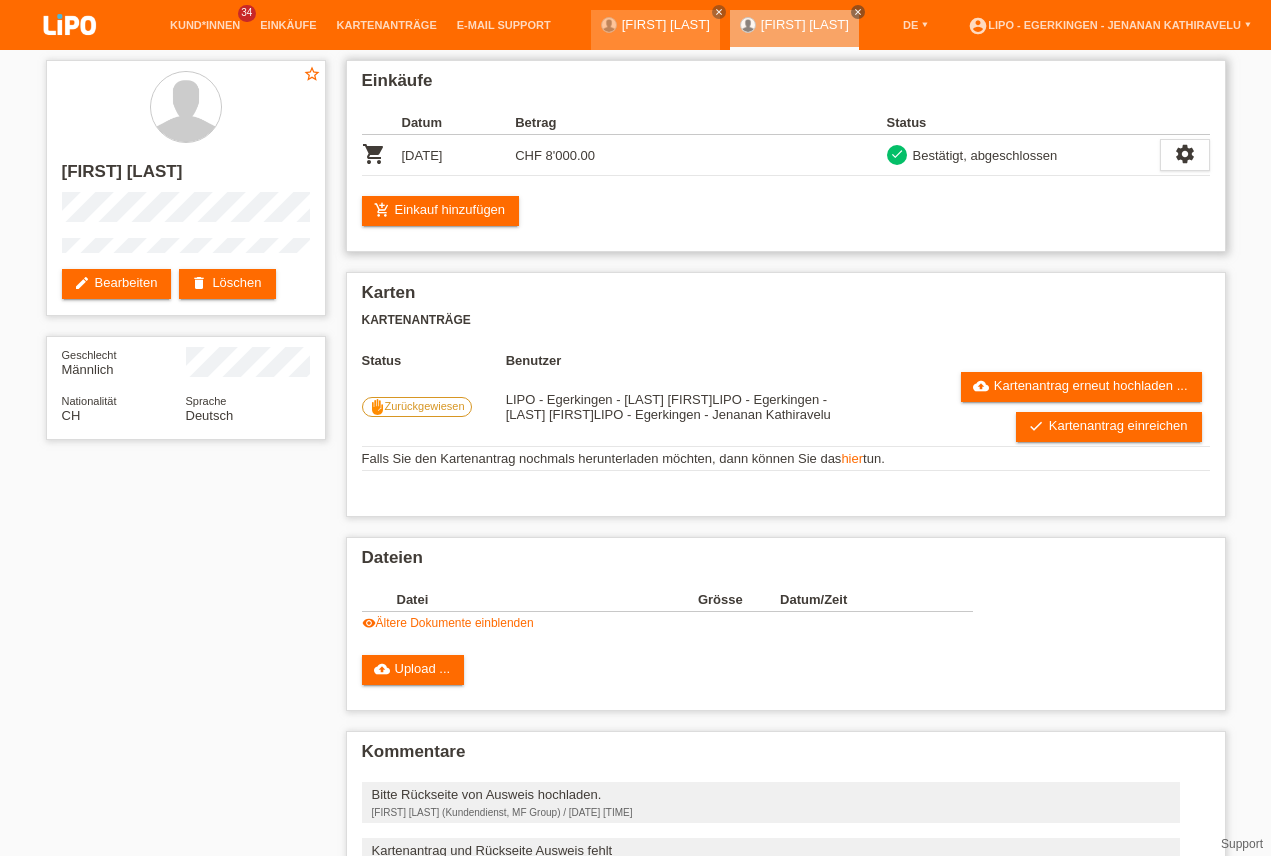 drag, startPoint x: 534, startPoint y: 162, endPoint x: 667, endPoint y: 160, distance: 133.01503 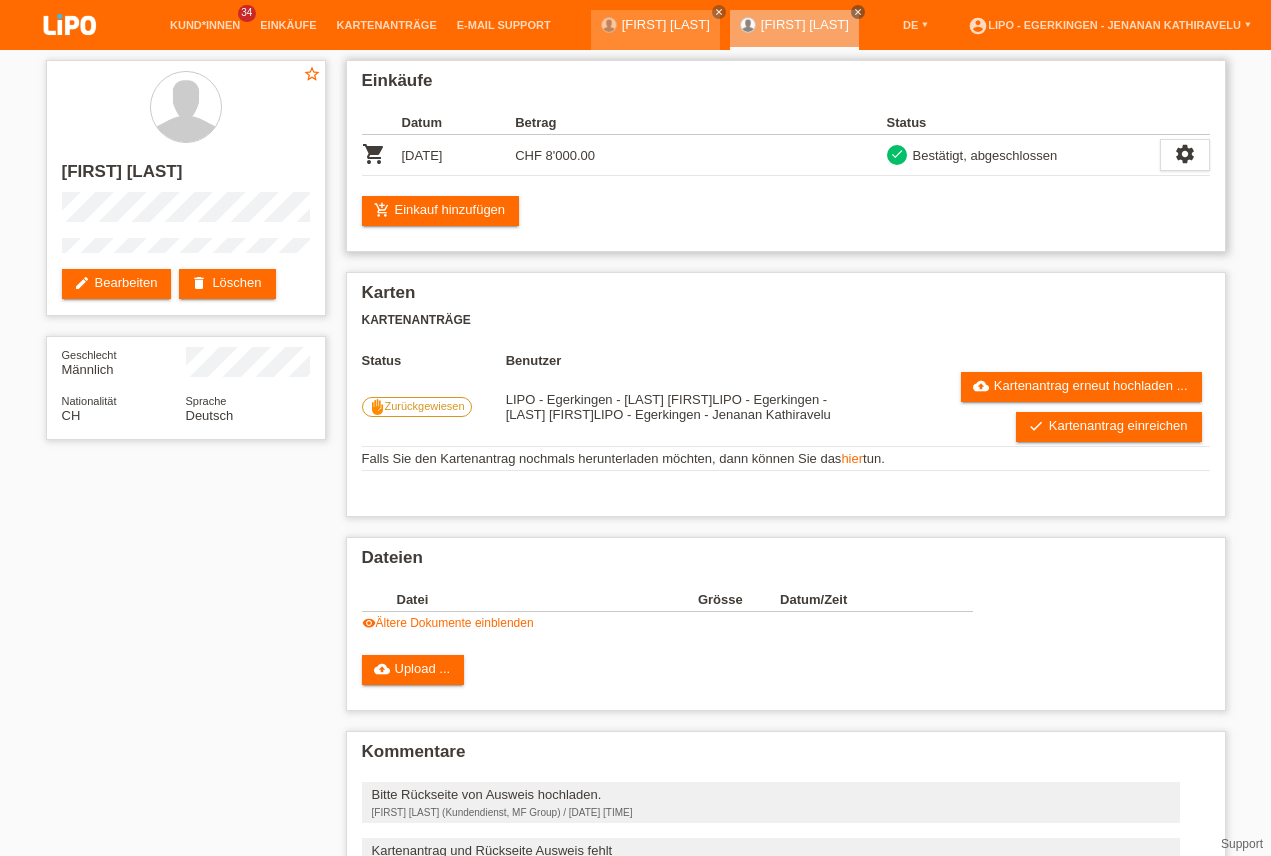 click at bounding box center (758, 155) 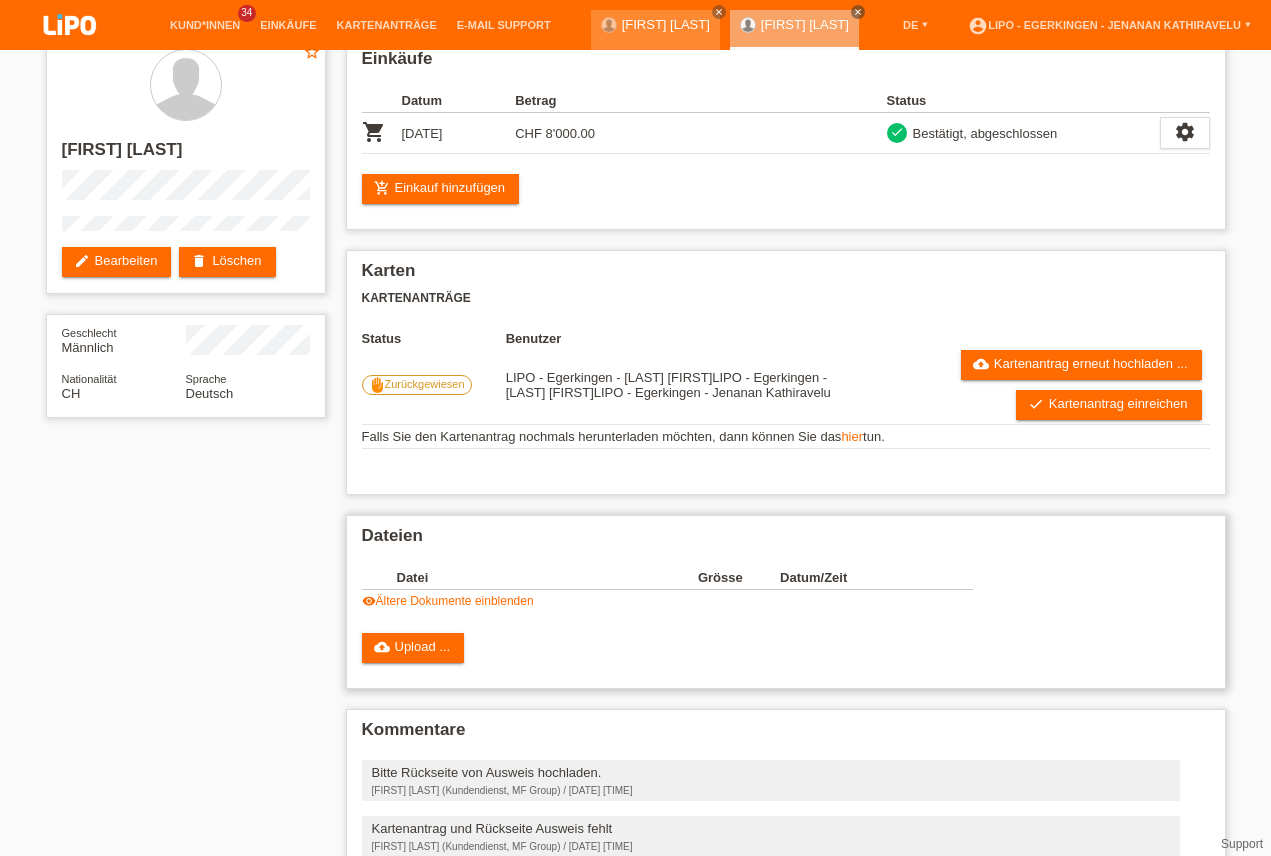 scroll, scrollTop: 0, scrollLeft: 0, axis: both 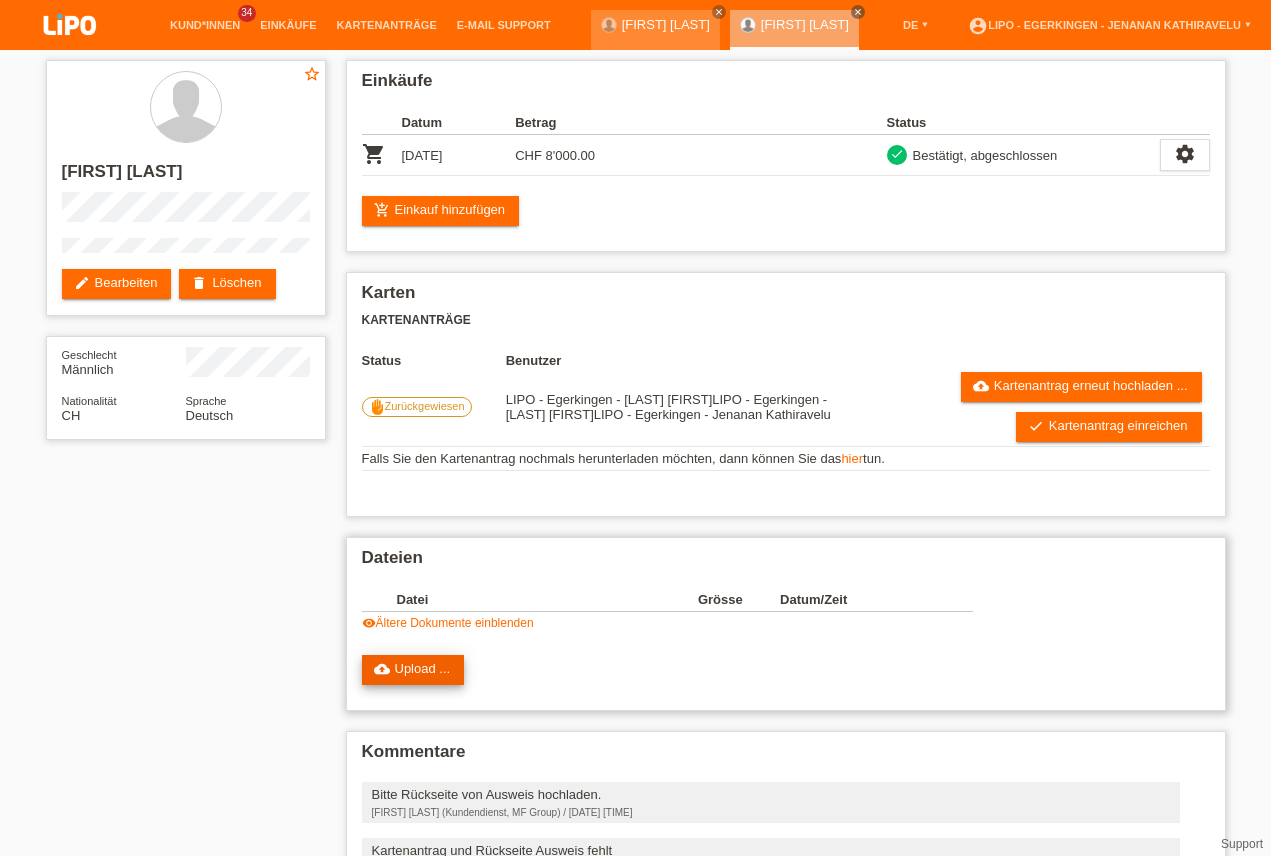 click on "cloud_upload  Upload ..." at bounding box center [413, 670] 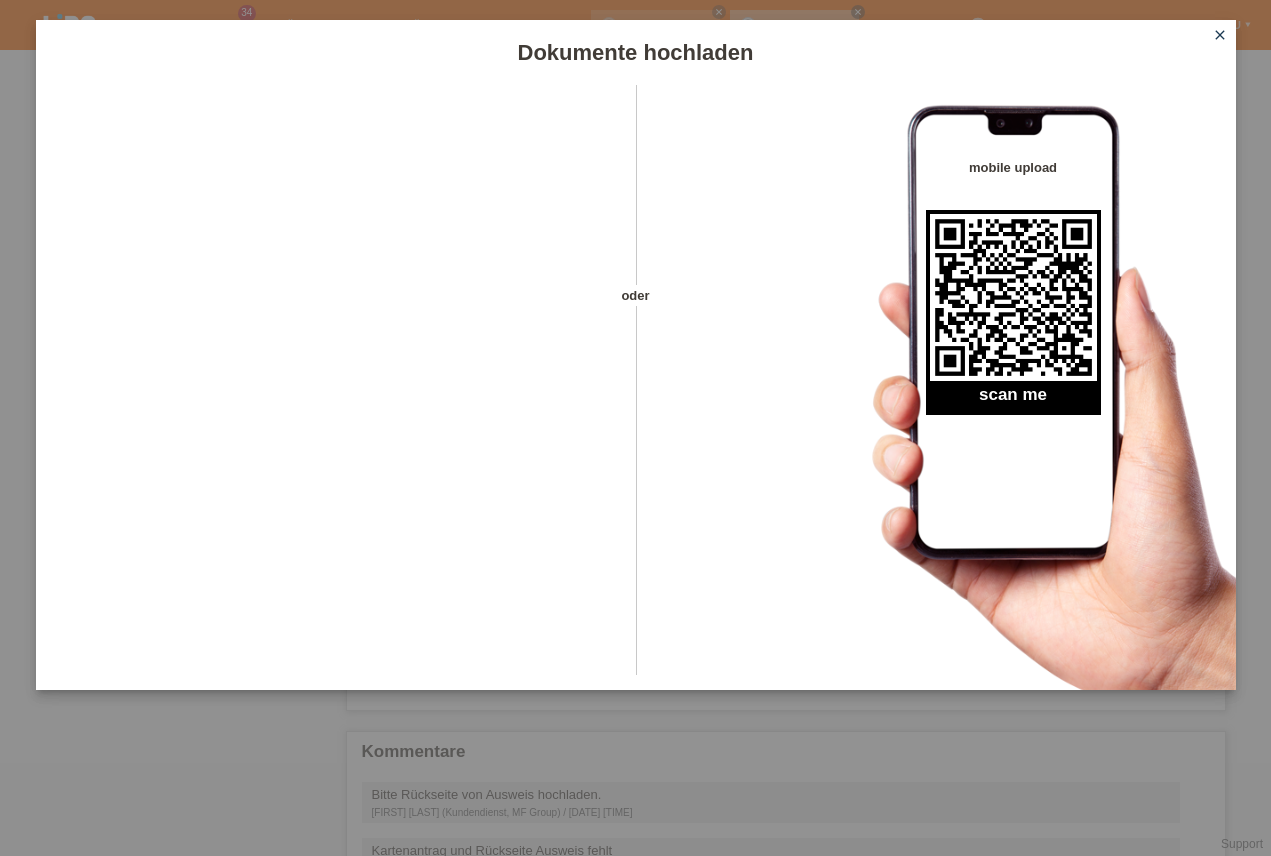 click on "close" at bounding box center (1220, 35) 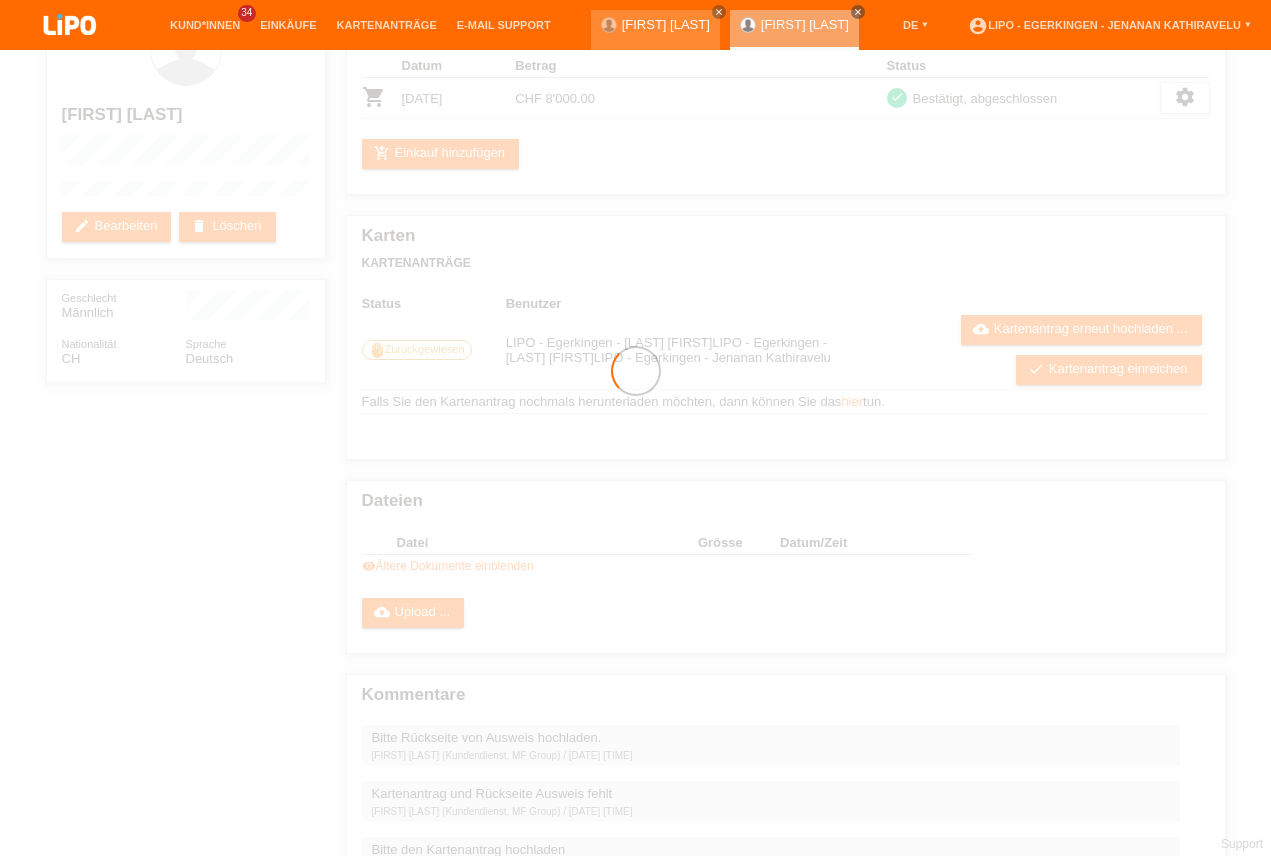 scroll, scrollTop: 171, scrollLeft: 0, axis: vertical 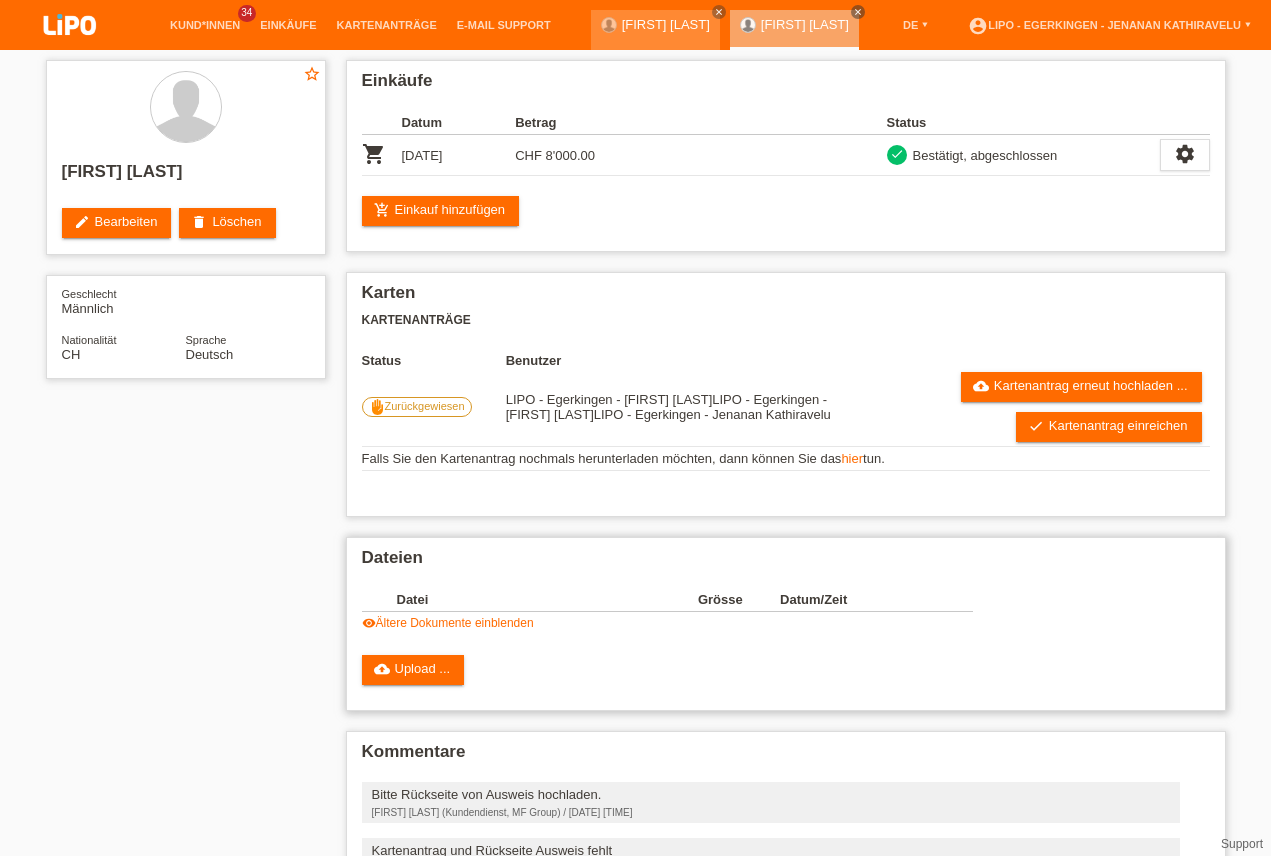 click on "visibility  Ältere Dokumente einblenden" at bounding box center (448, 623) 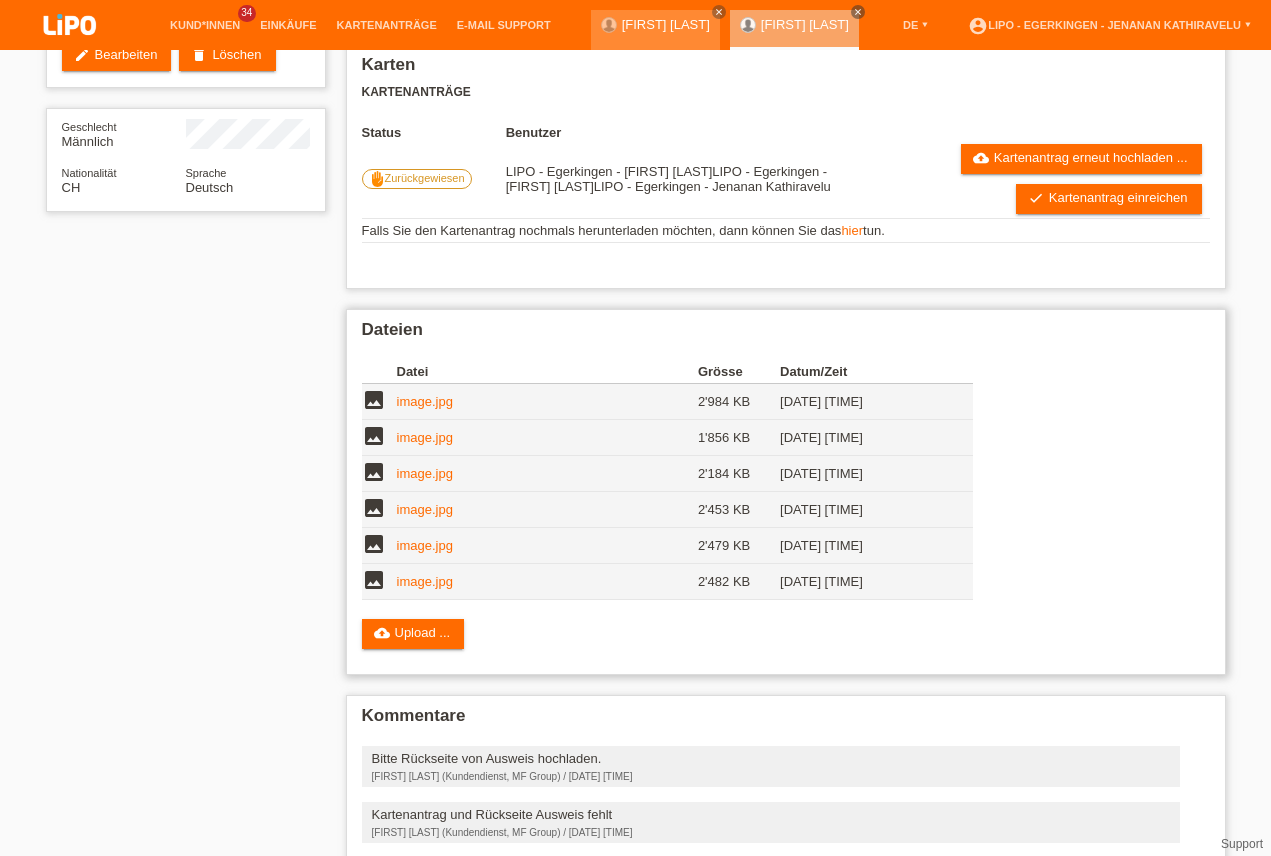 scroll, scrollTop: 228, scrollLeft: 0, axis: vertical 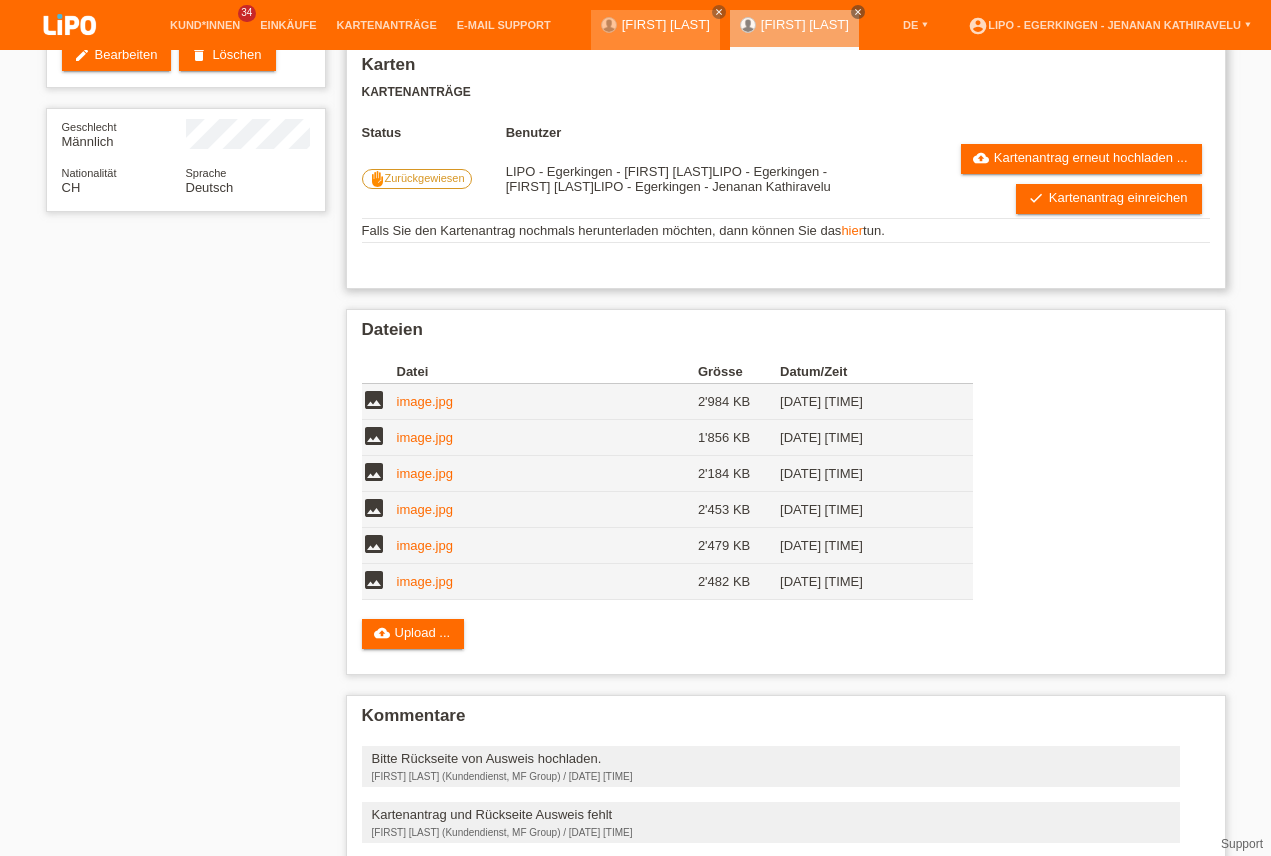 click on "hier" at bounding box center (852, 230) 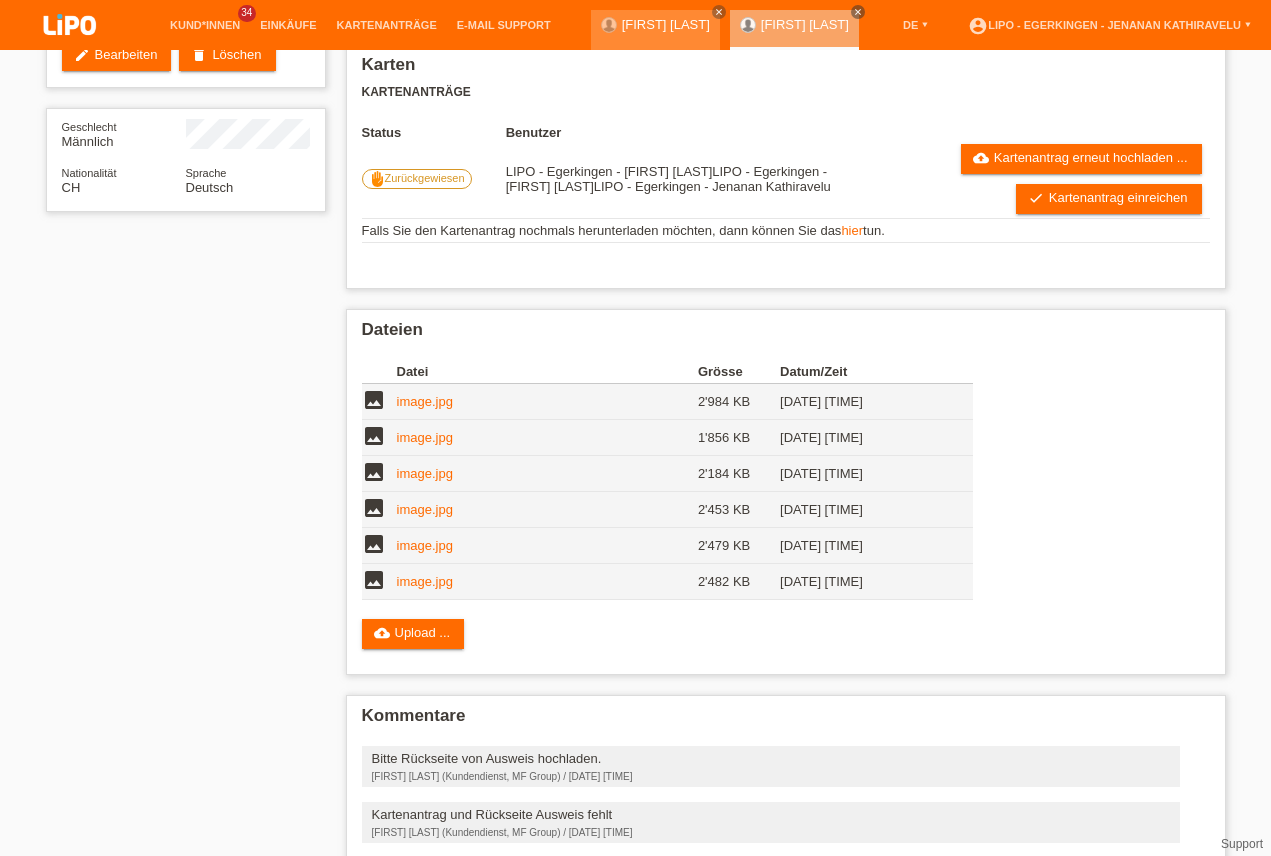 scroll, scrollTop: 0, scrollLeft: 0, axis: both 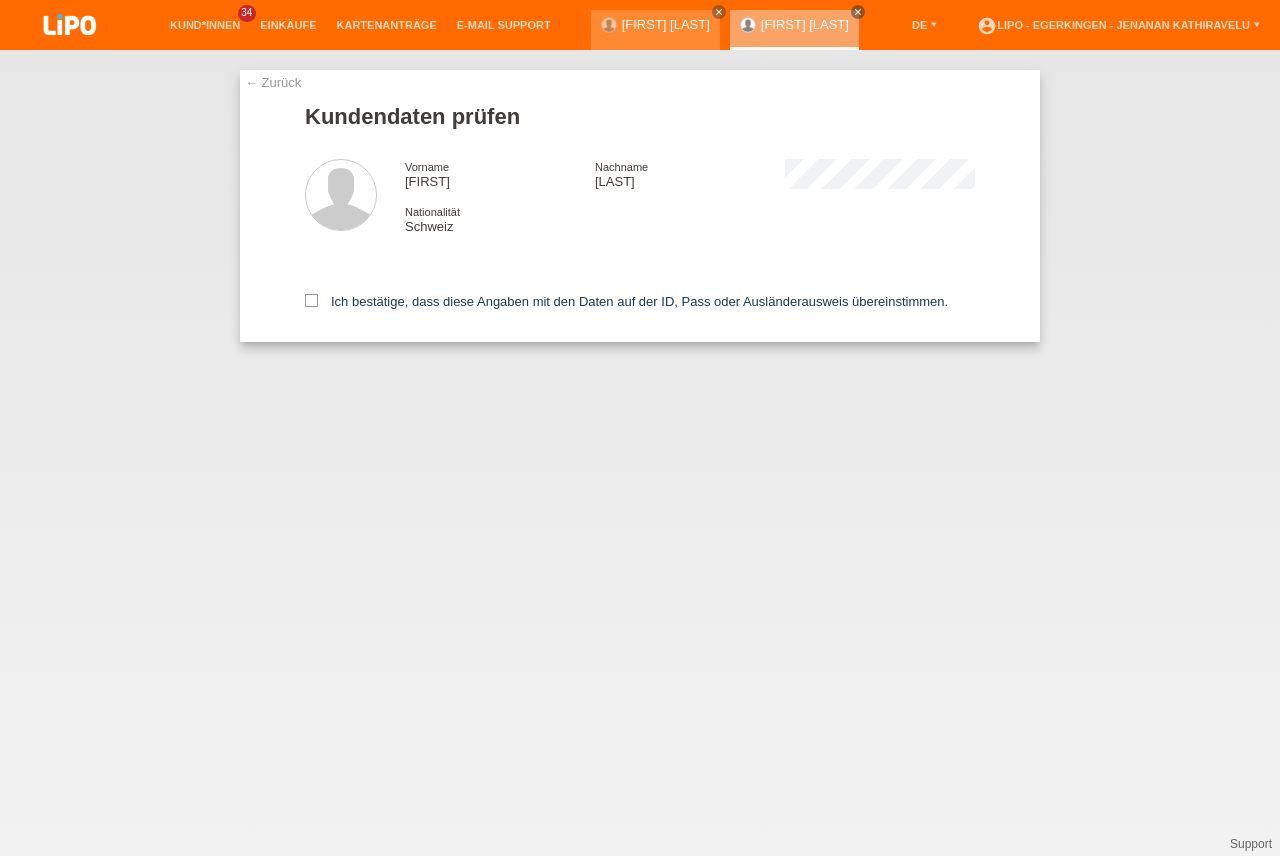 click on "← Zurück
Kundendaten prüfen
Vorname
Arulchendooran
Nachname
Sittampalam
Nationalität
Schweiz" at bounding box center [640, 206] 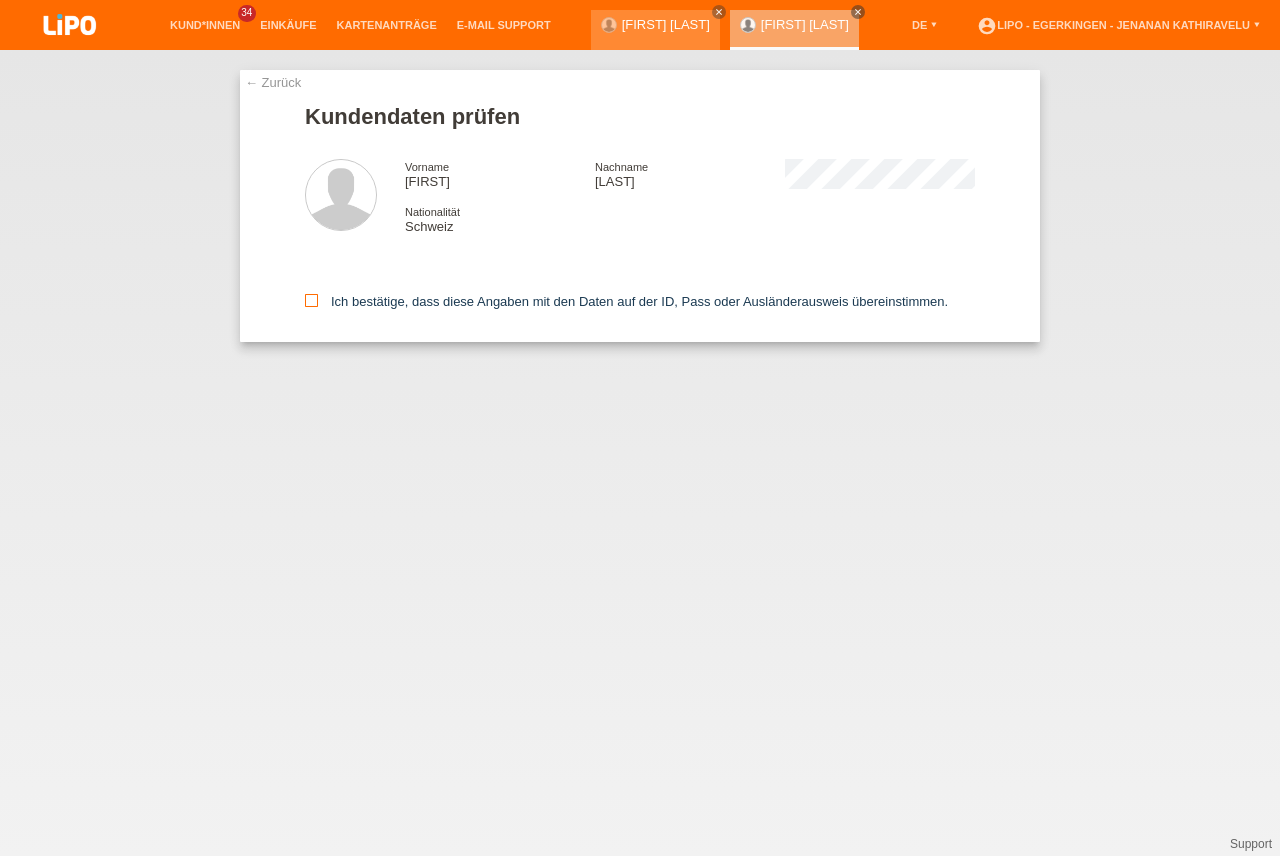 click at bounding box center (311, 300) 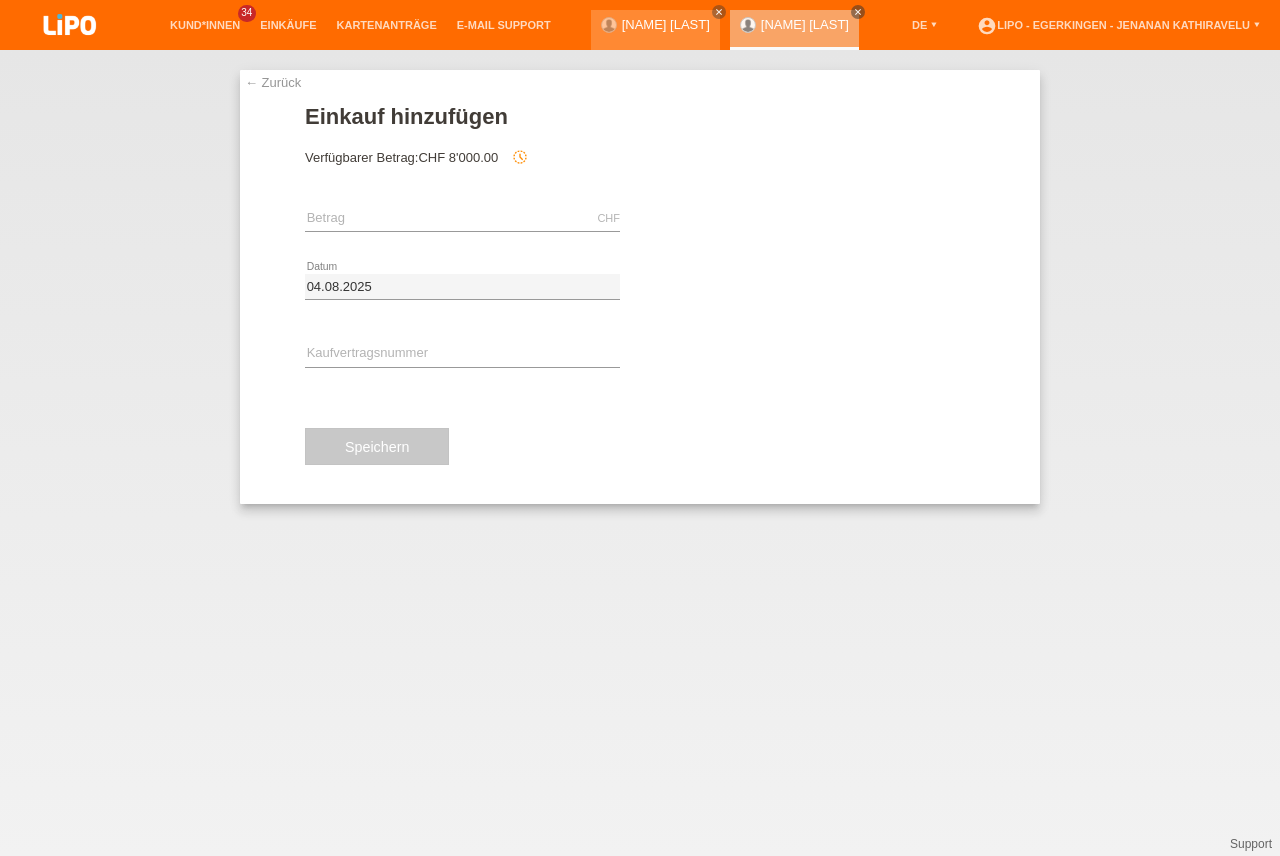 scroll, scrollTop: 0, scrollLeft: 0, axis: both 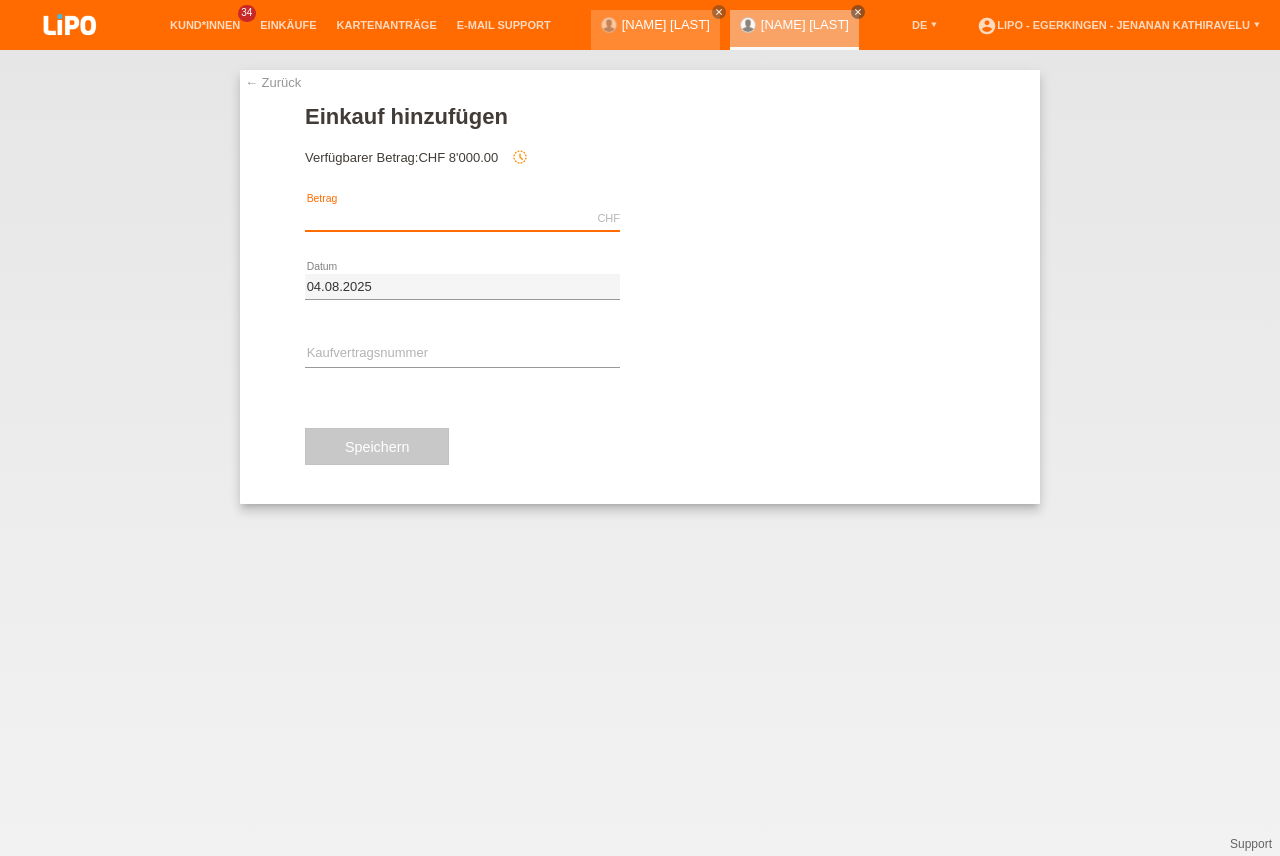 click at bounding box center (462, 218) 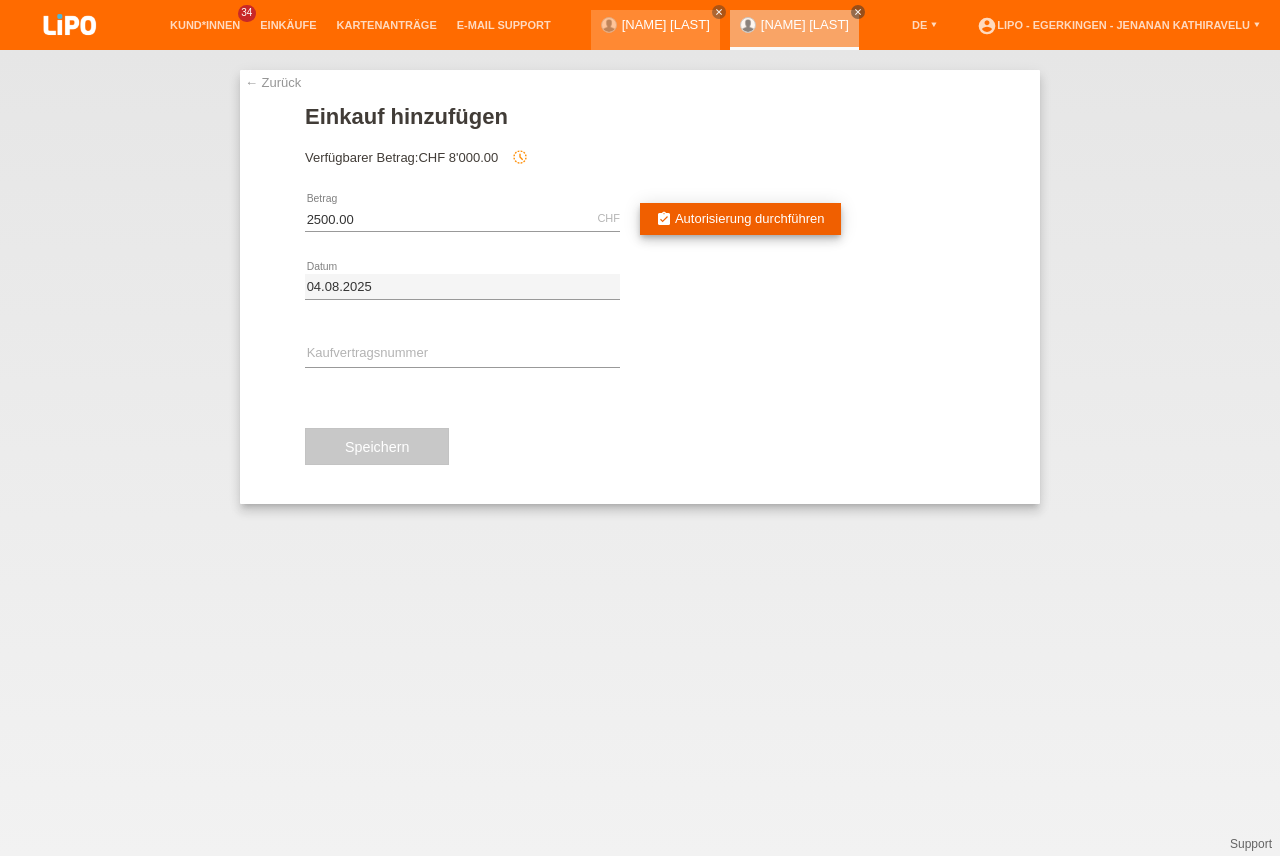 click on "Autorisierung durchführen" at bounding box center (750, 218) 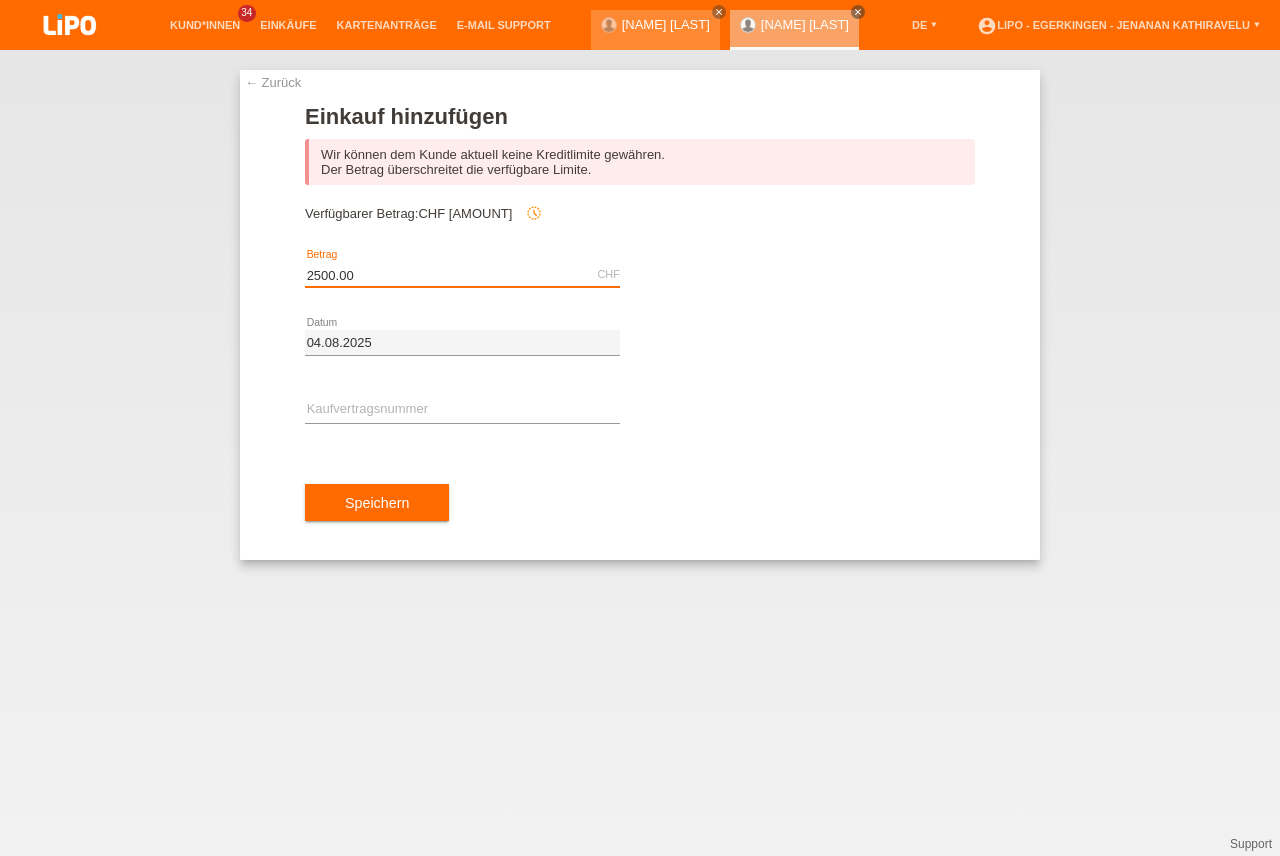 drag, startPoint x: 438, startPoint y: 279, endPoint x: 166, endPoint y: 260, distance: 272.66278 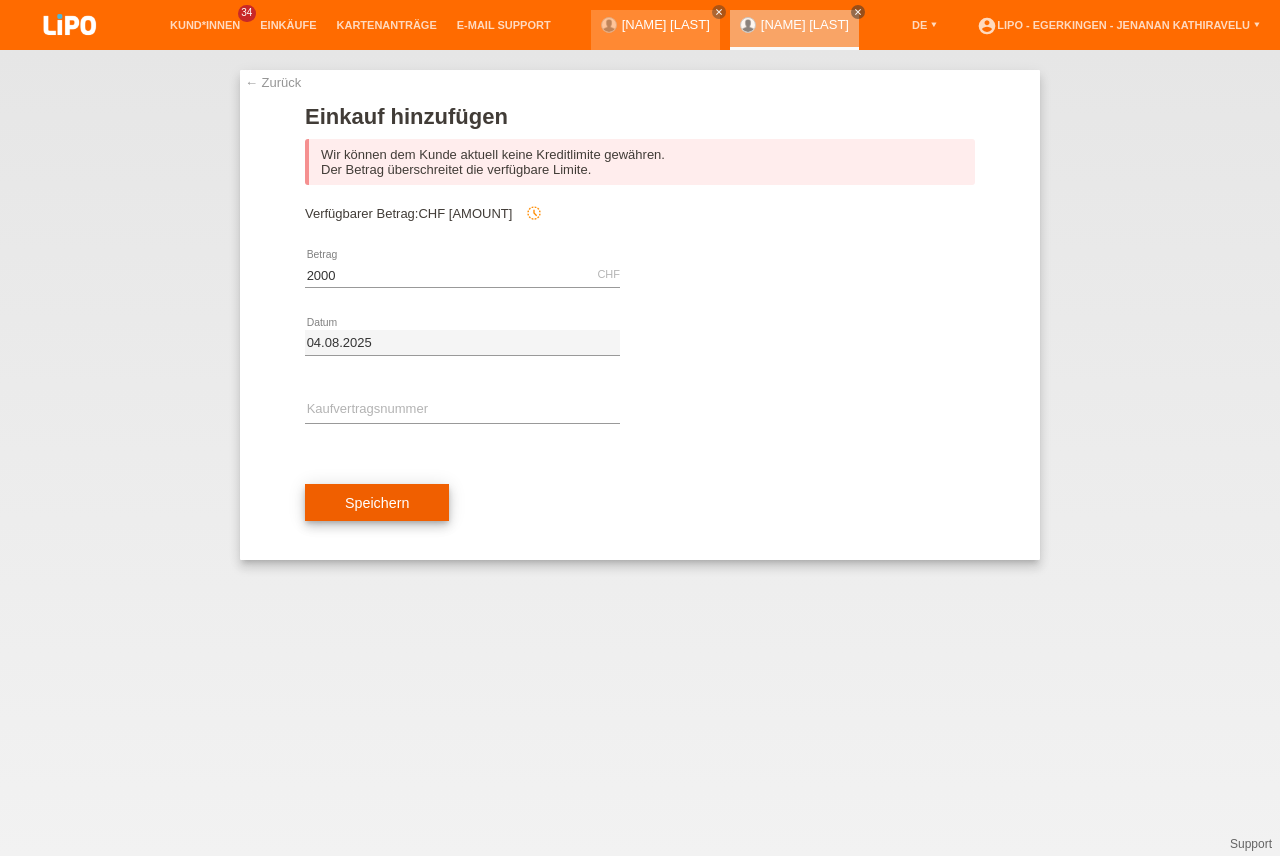 click on "Speichern" at bounding box center (377, 503) 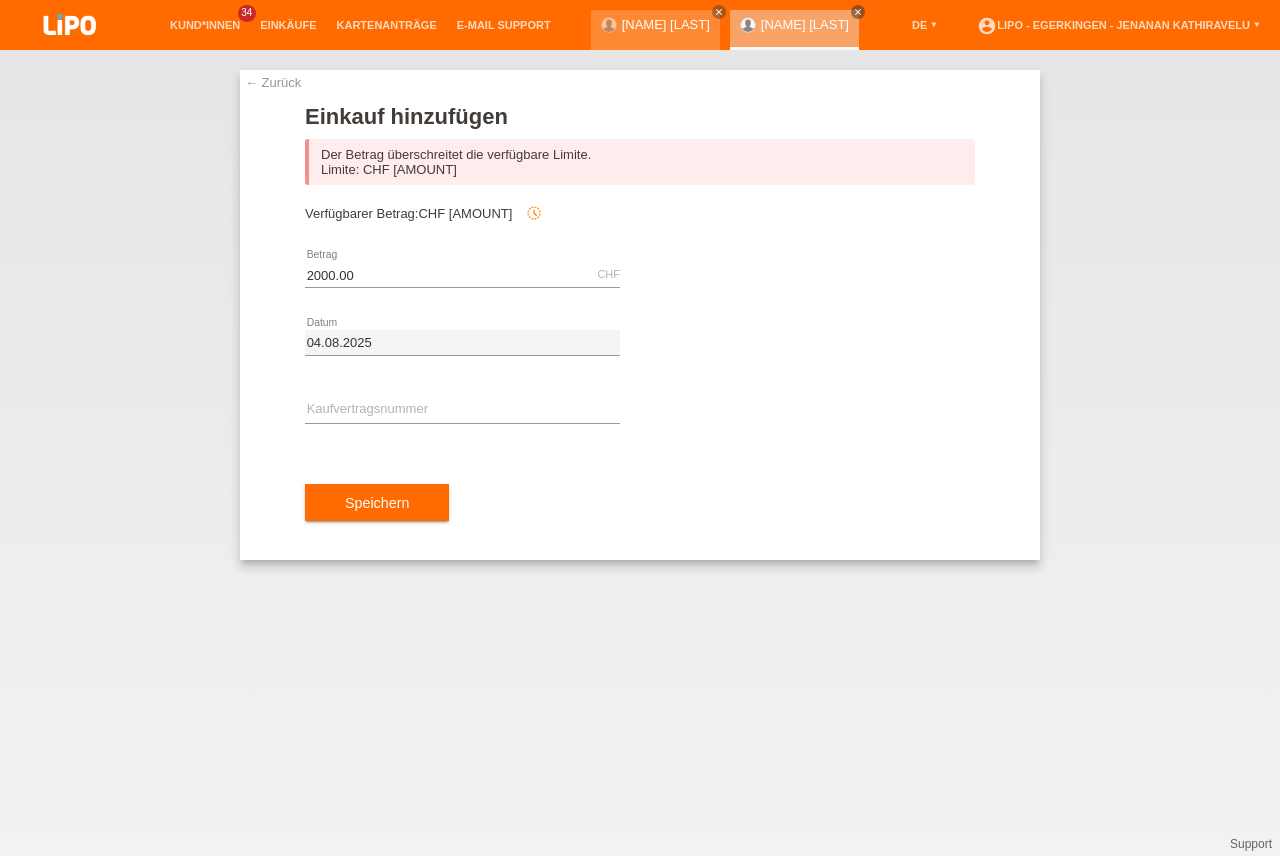 click on "2000.00
CHF
error
Betrag" at bounding box center (462, 275) 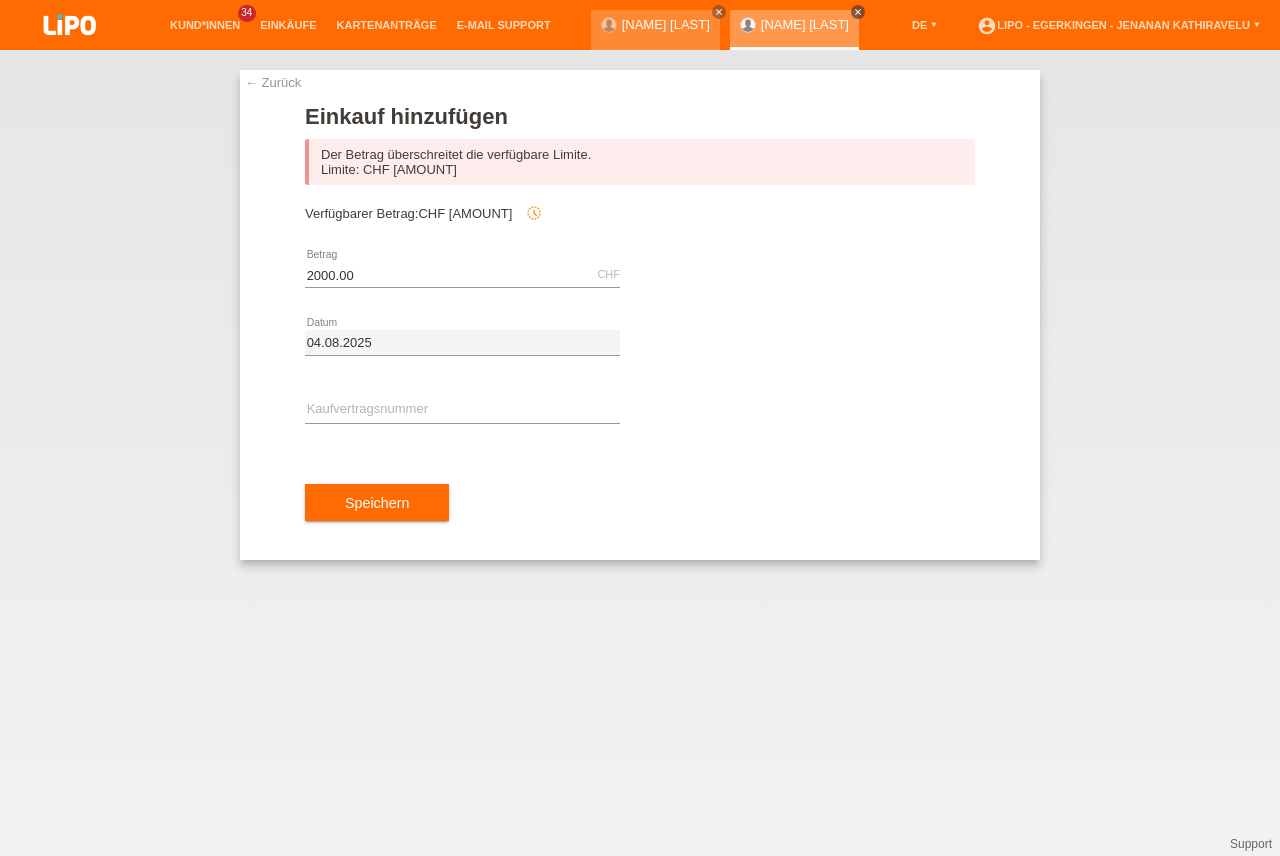 click on "close" at bounding box center (858, 12) 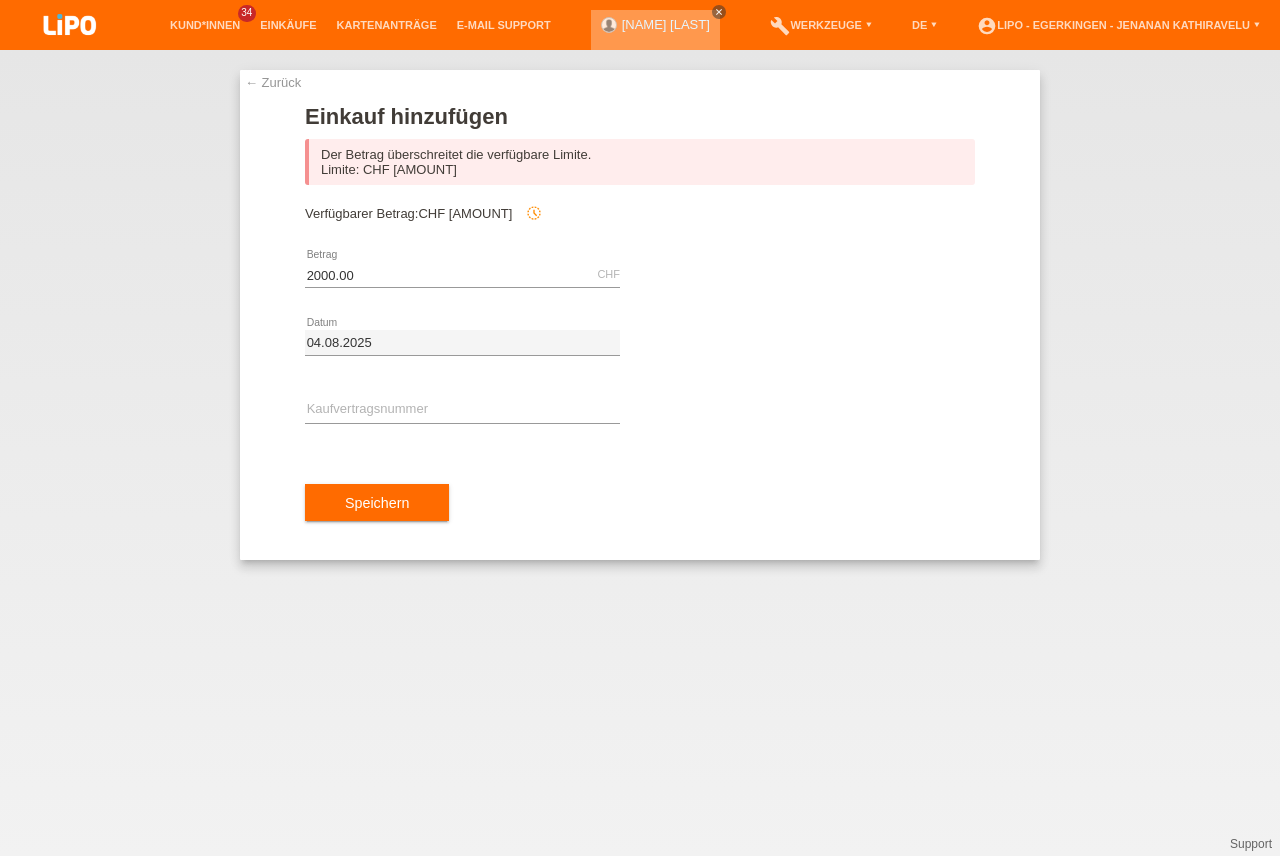 click on "close" at bounding box center (719, 12) 